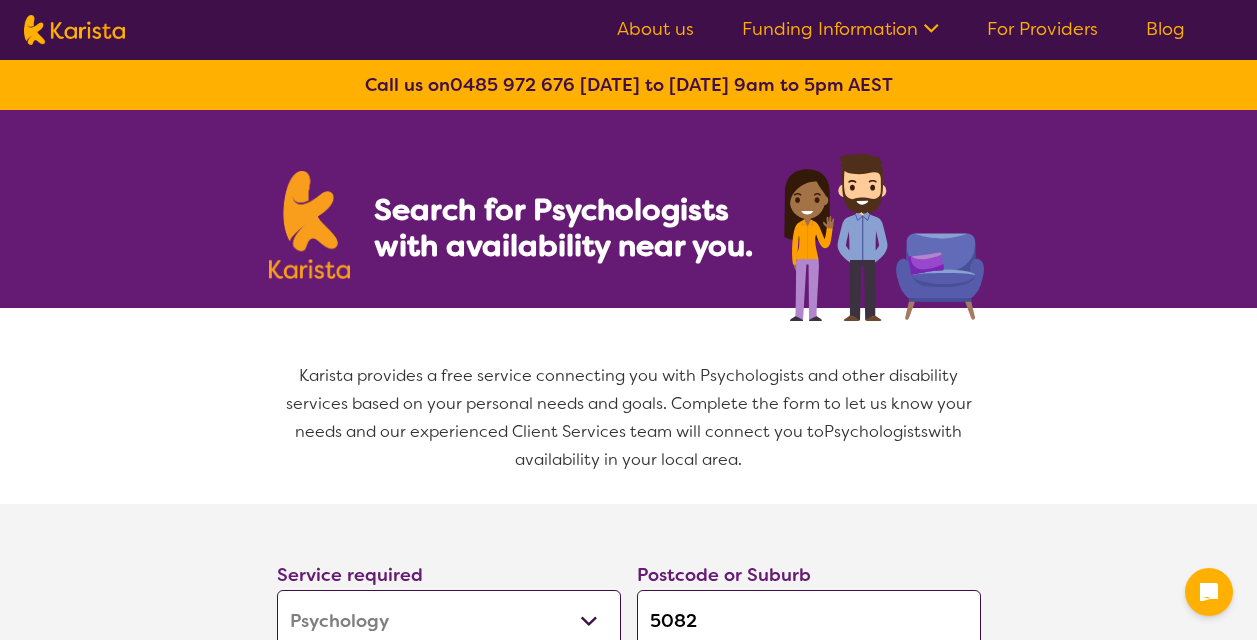 select on "Psychology" 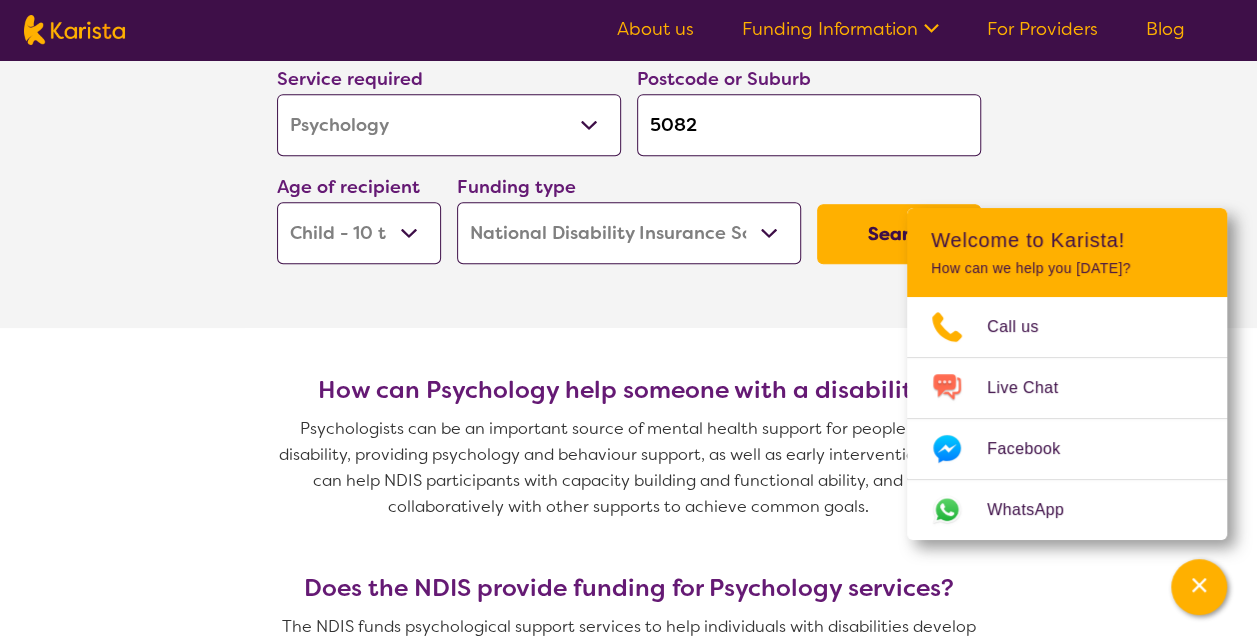 scroll, scrollTop: 502, scrollLeft: 0, axis: vertical 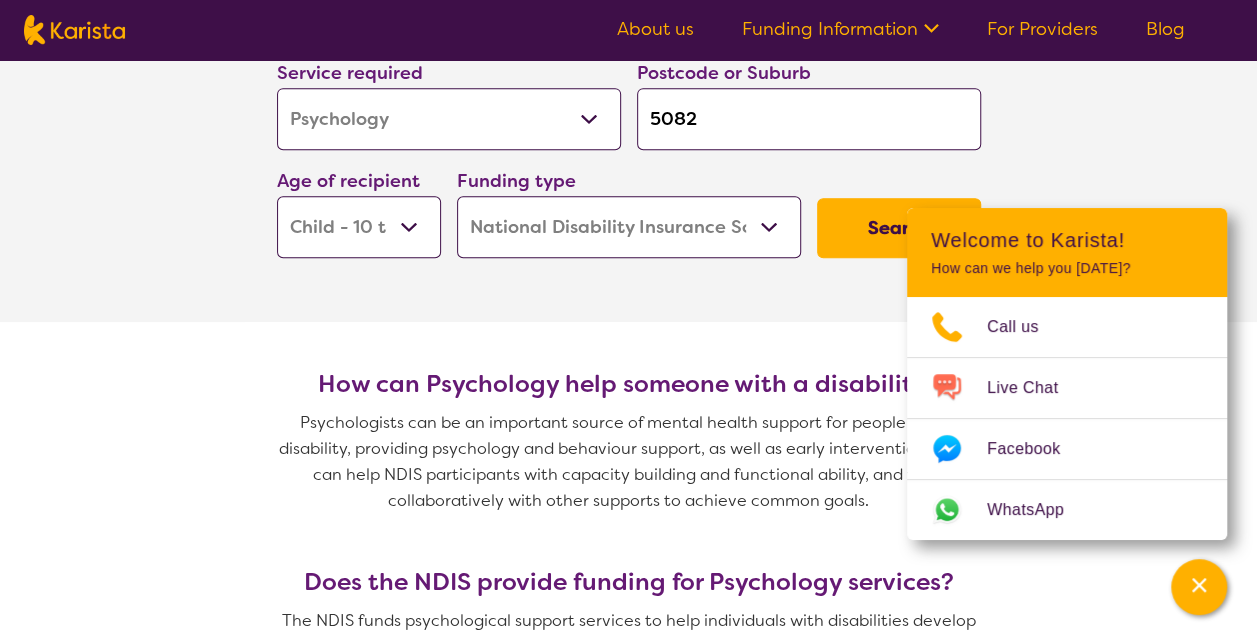 click on "Search" at bounding box center (899, 228) 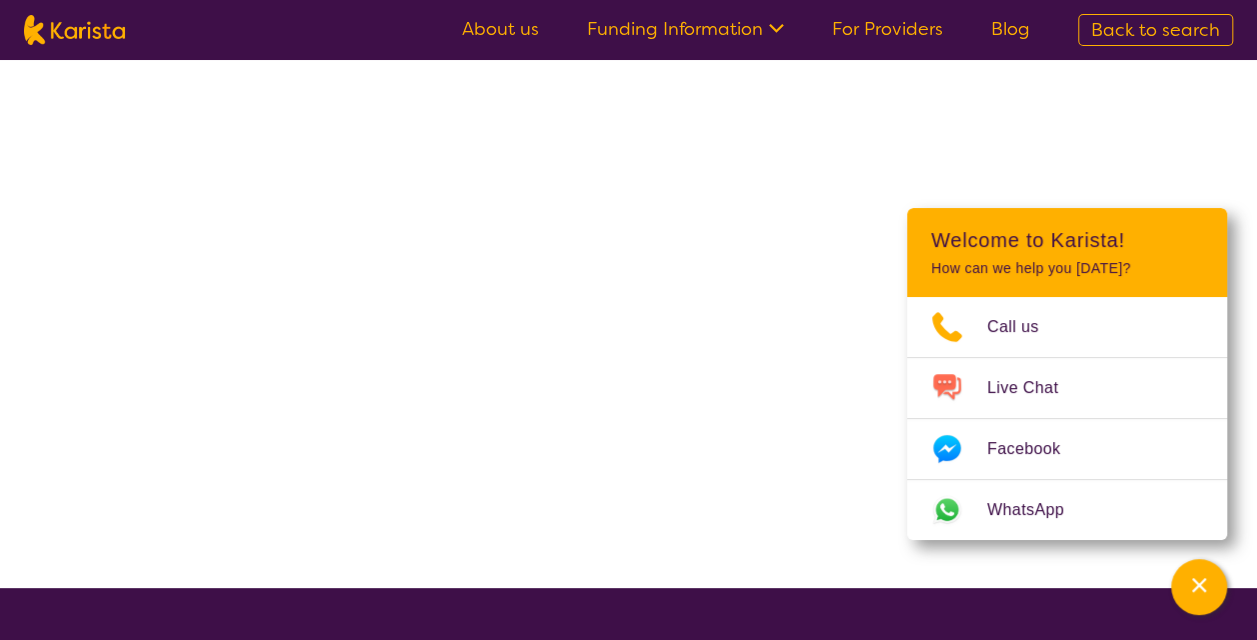 scroll, scrollTop: 0, scrollLeft: 0, axis: both 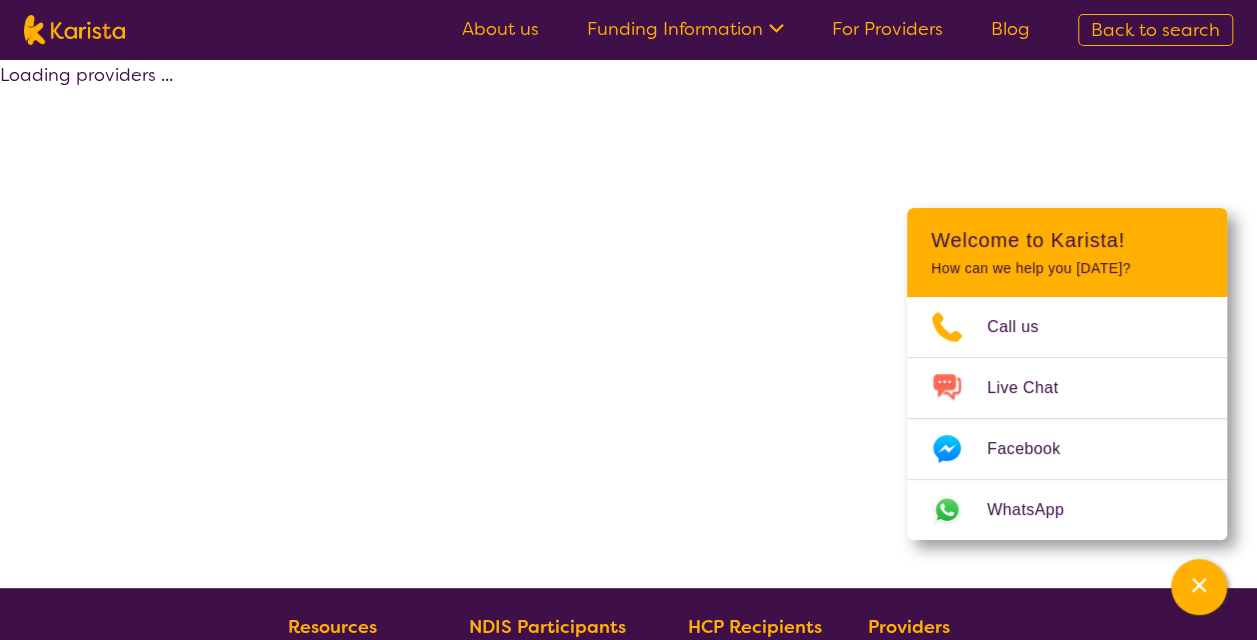 select on "by_score" 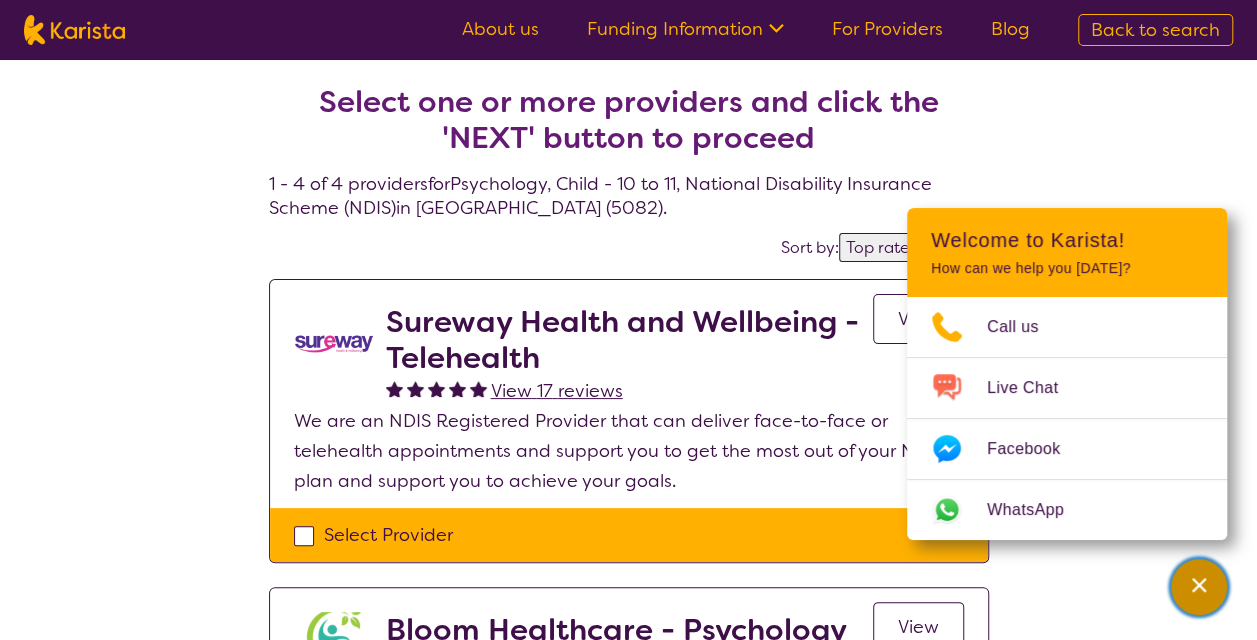 click at bounding box center [1199, 587] 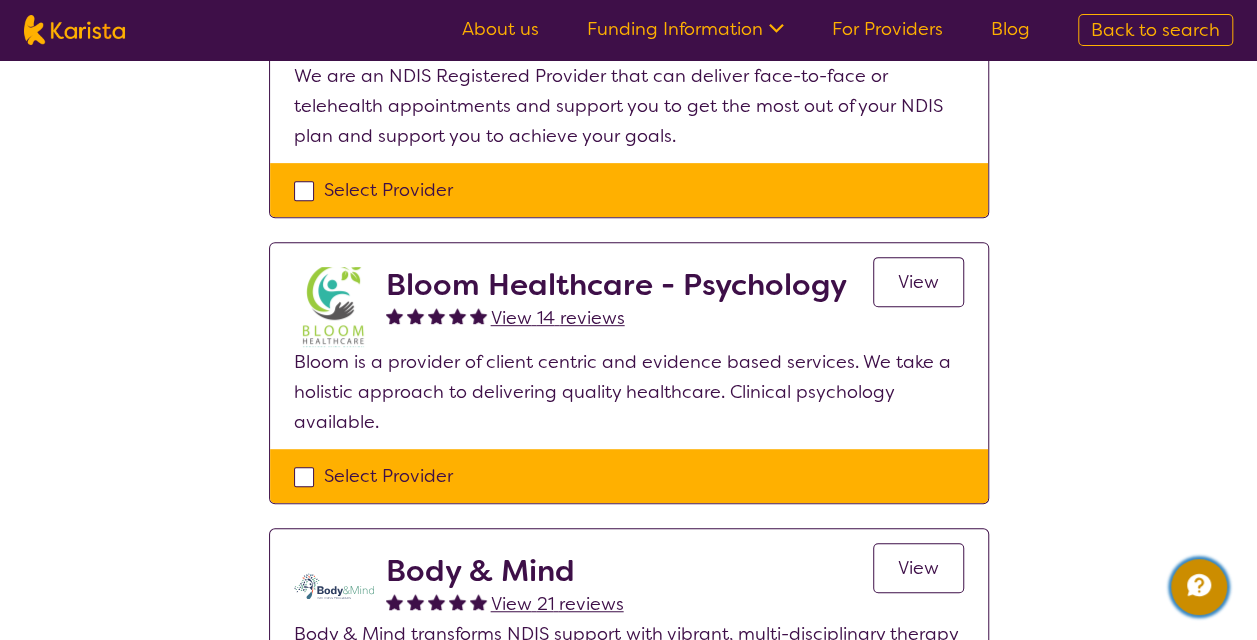 scroll, scrollTop: 344, scrollLeft: 0, axis: vertical 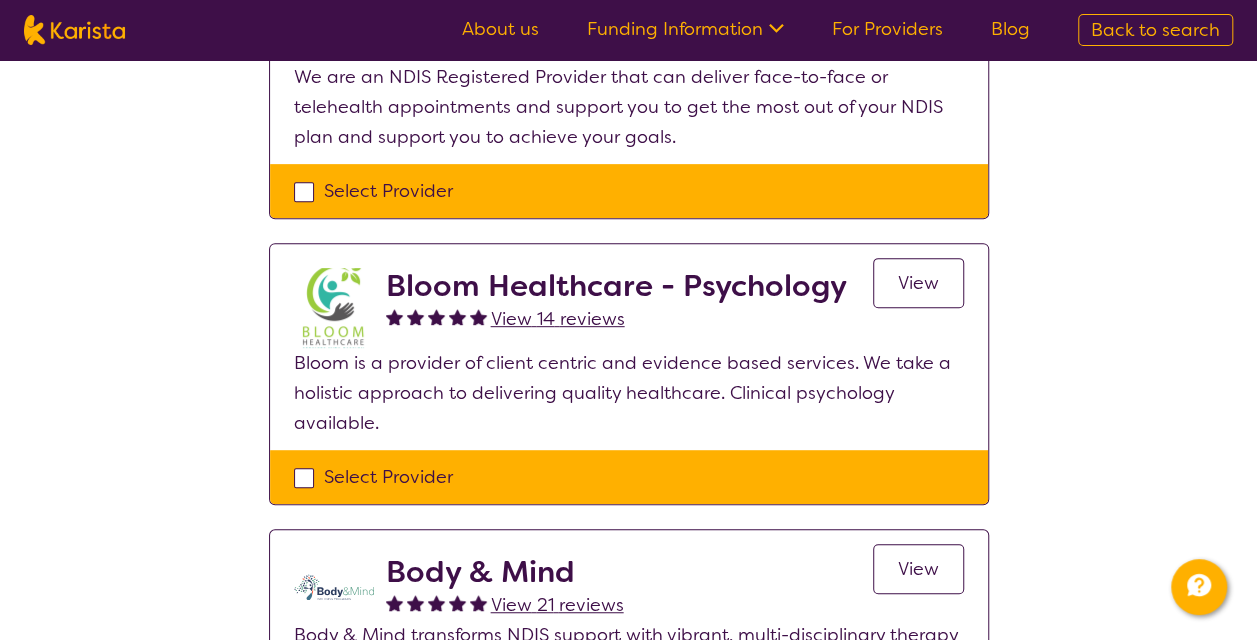 click on "View" at bounding box center [918, 283] 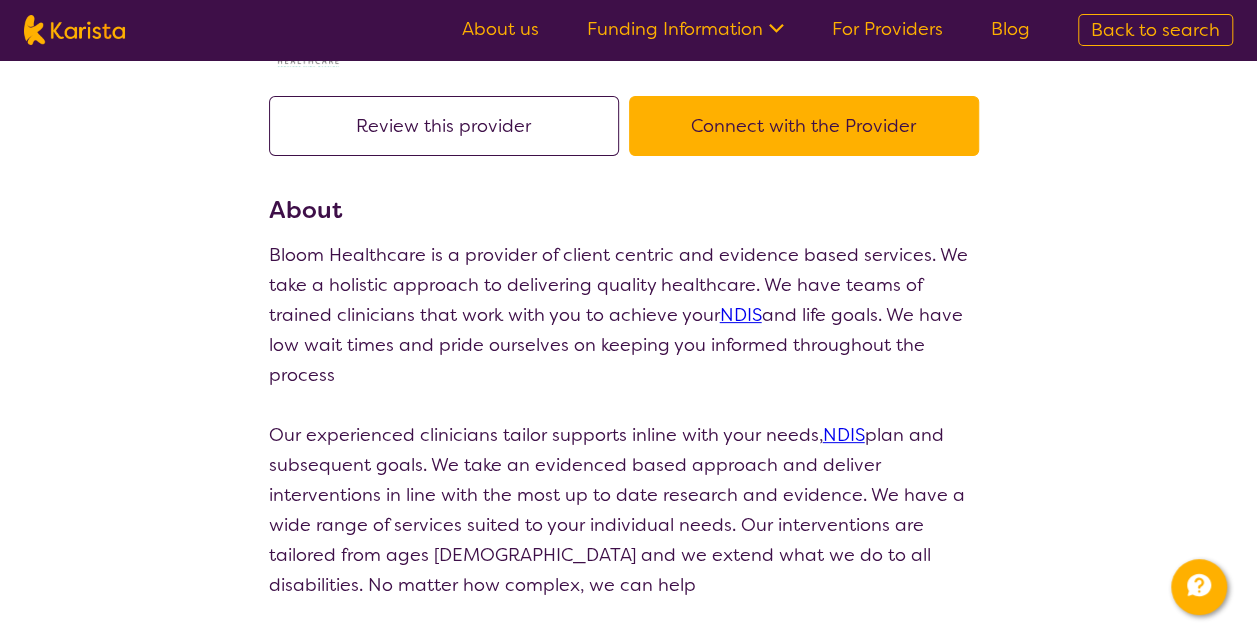 scroll, scrollTop: 0, scrollLeft: 0, axis: both 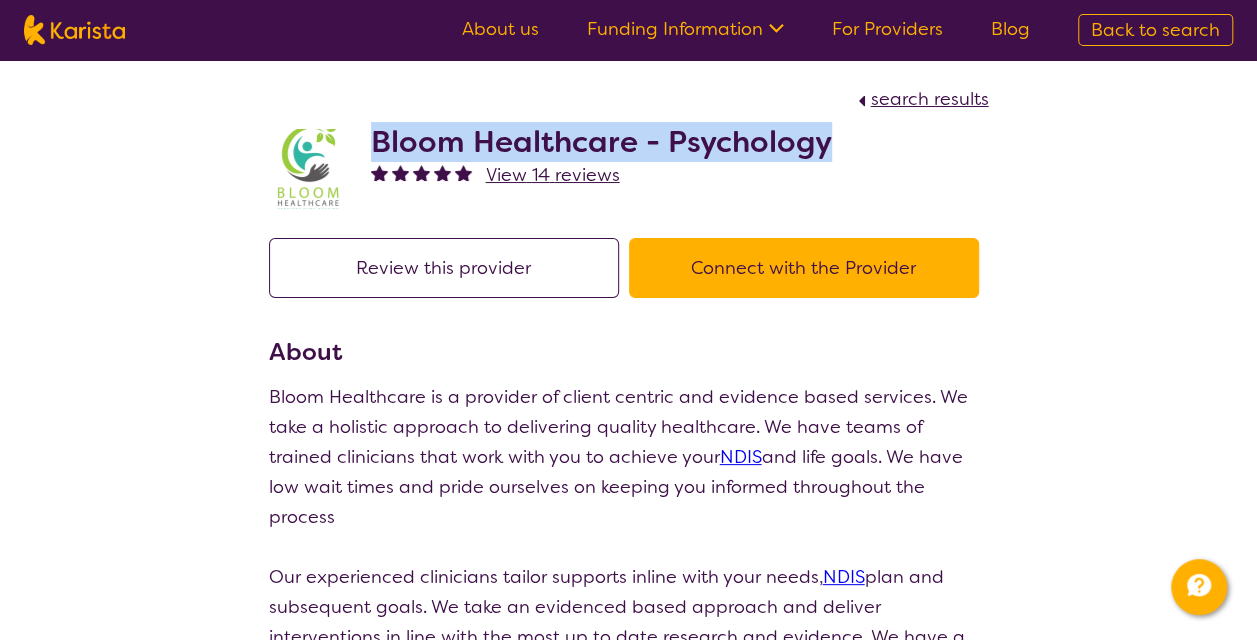 drag, startPoint x: 852, startPoint y: 147, endPoint x: 380, endPoint y: 136, distance: 472.12817 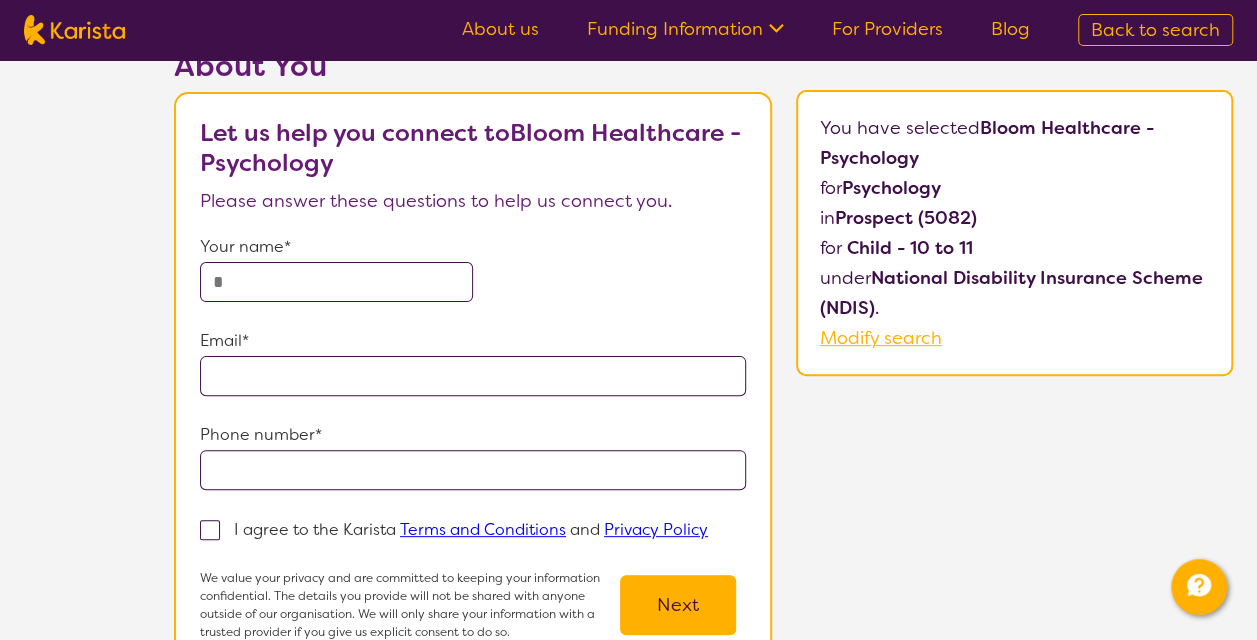 scroll, scrollTop: 106, scrollLeft: 0, axis: vertical 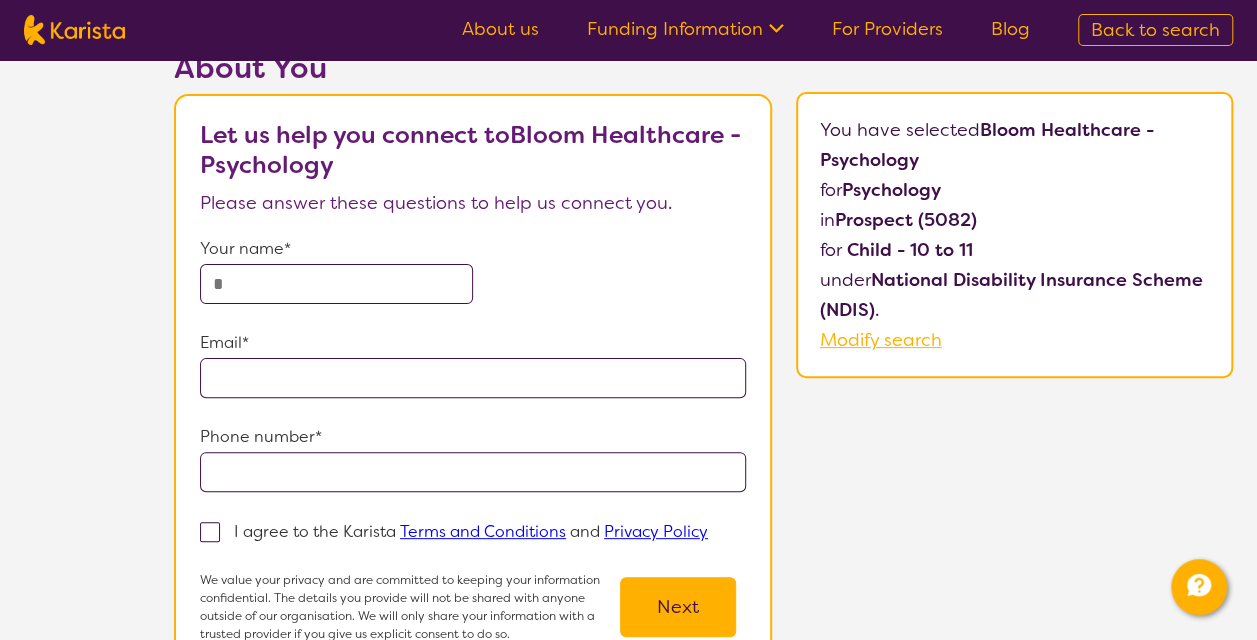 click at bounding box center [336, 284] 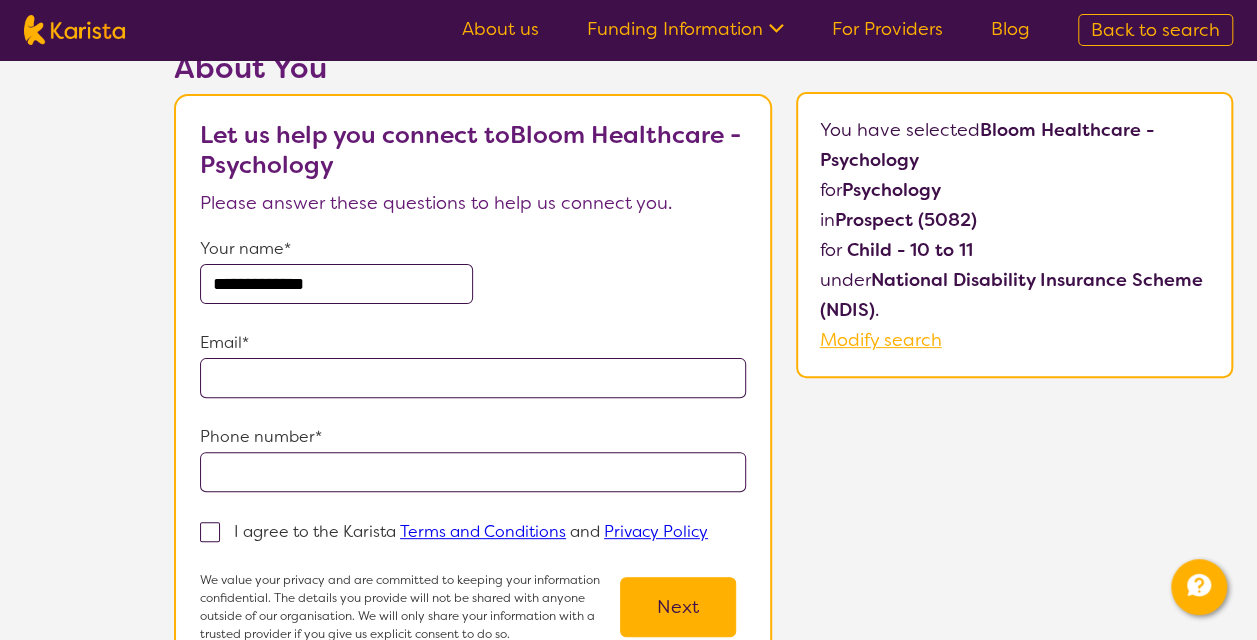 type on "**********" 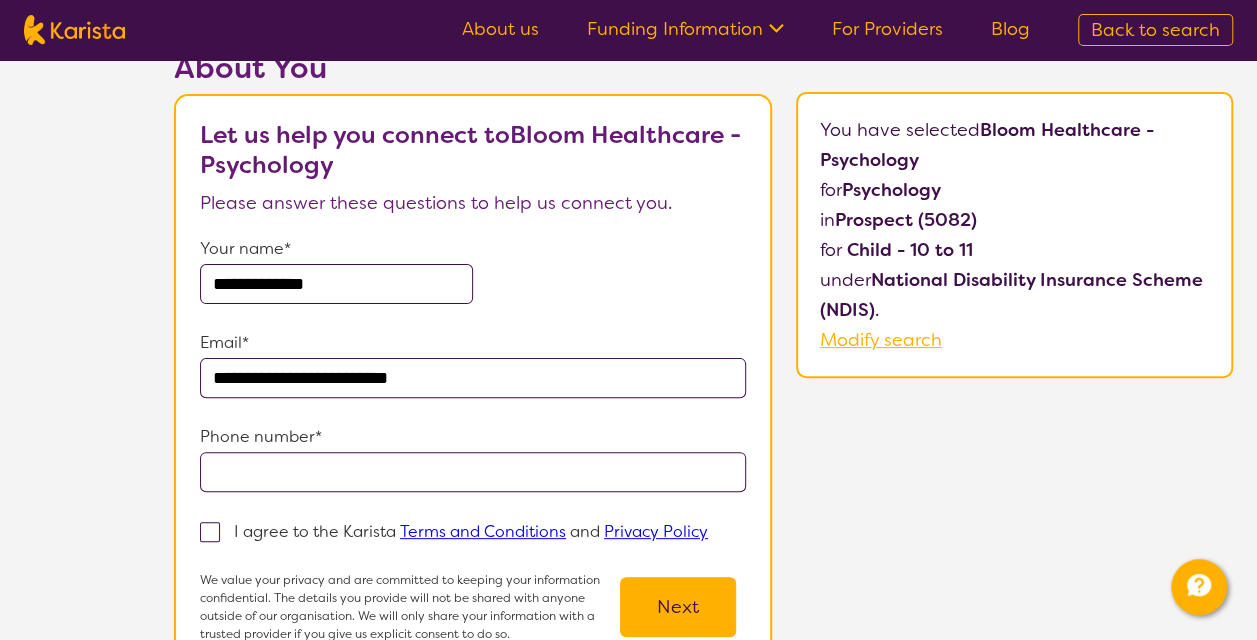 type on "**********" 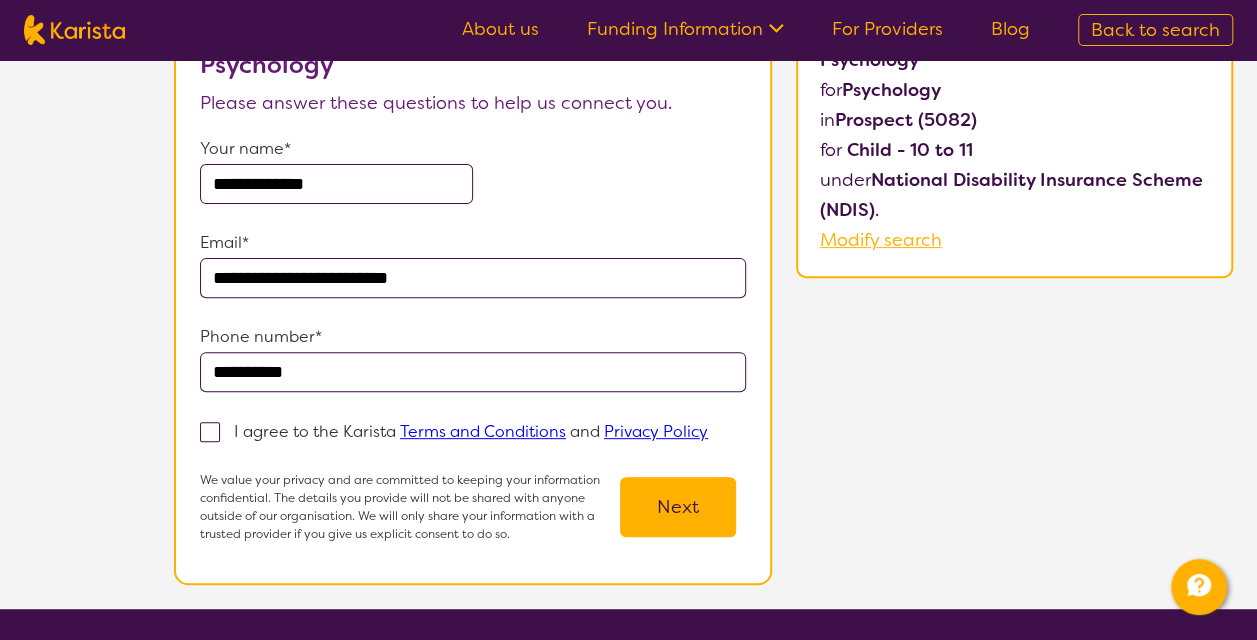 scroll, scrollTop: 208, scrollLeft: 0, axis: vertical 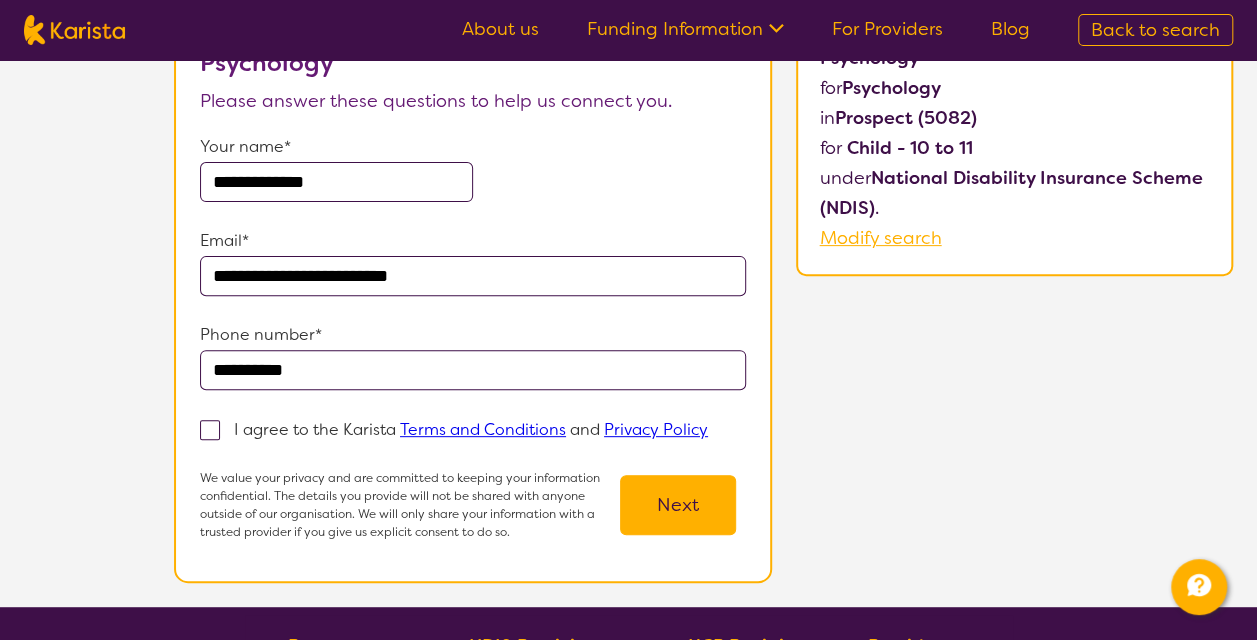 click at bounding box center (210, 430) 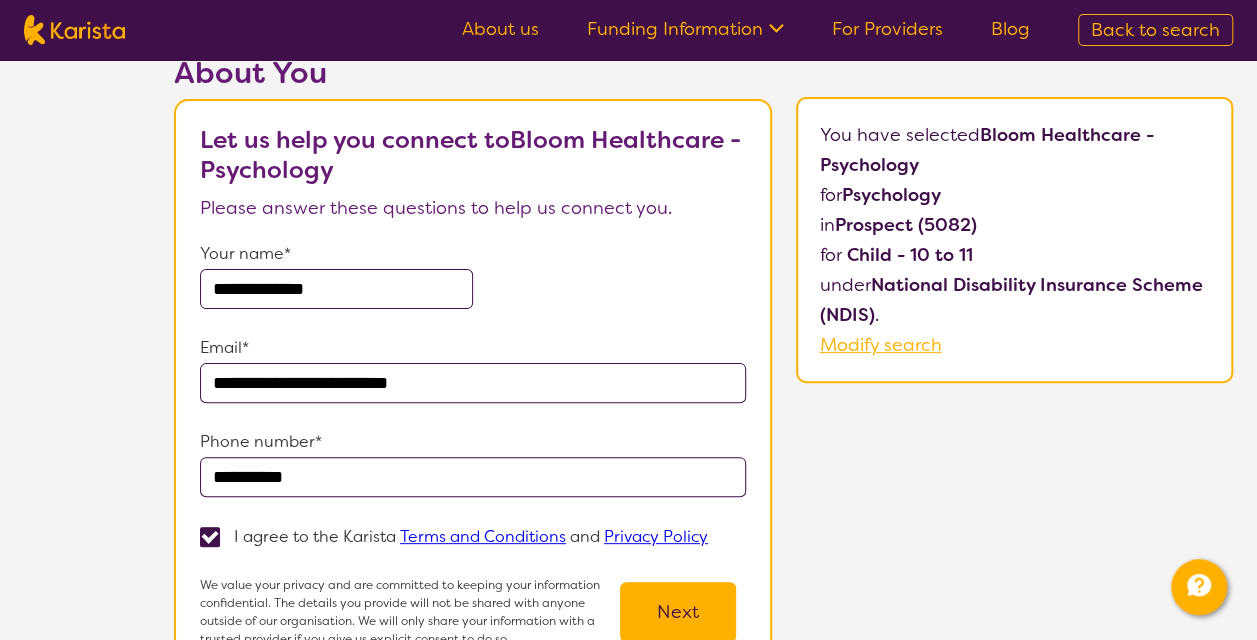 scroll, scrollTop: 106, scrollLeft: 0, axis: vertical 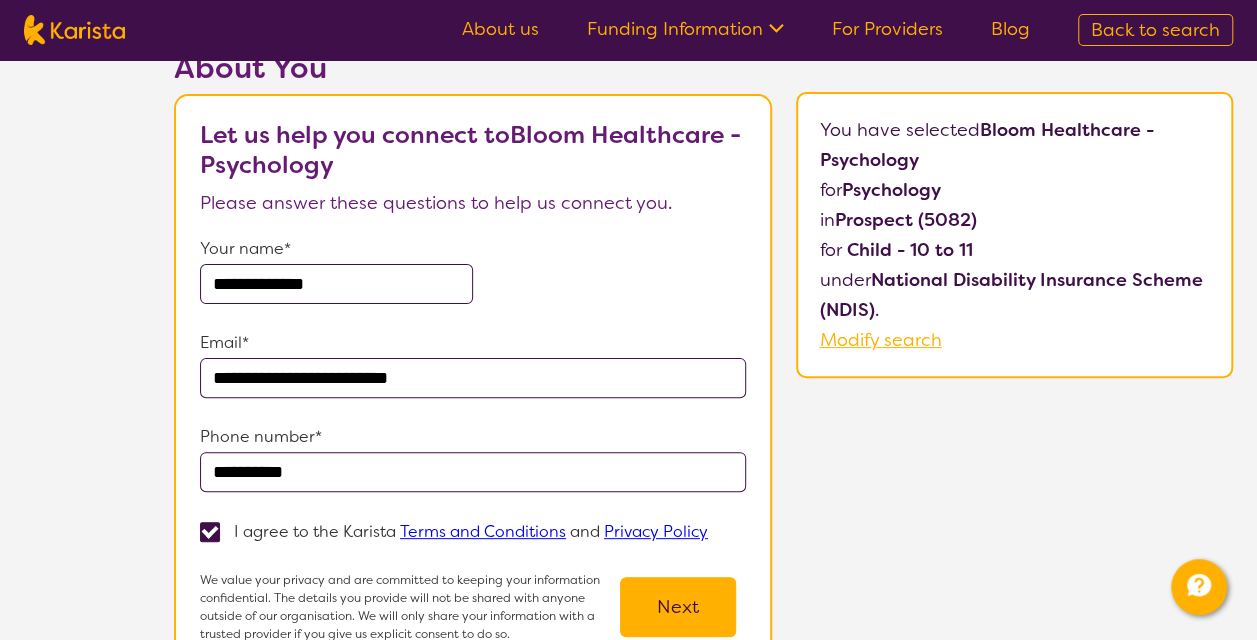click on "Next" at bounding box center [678, 607] 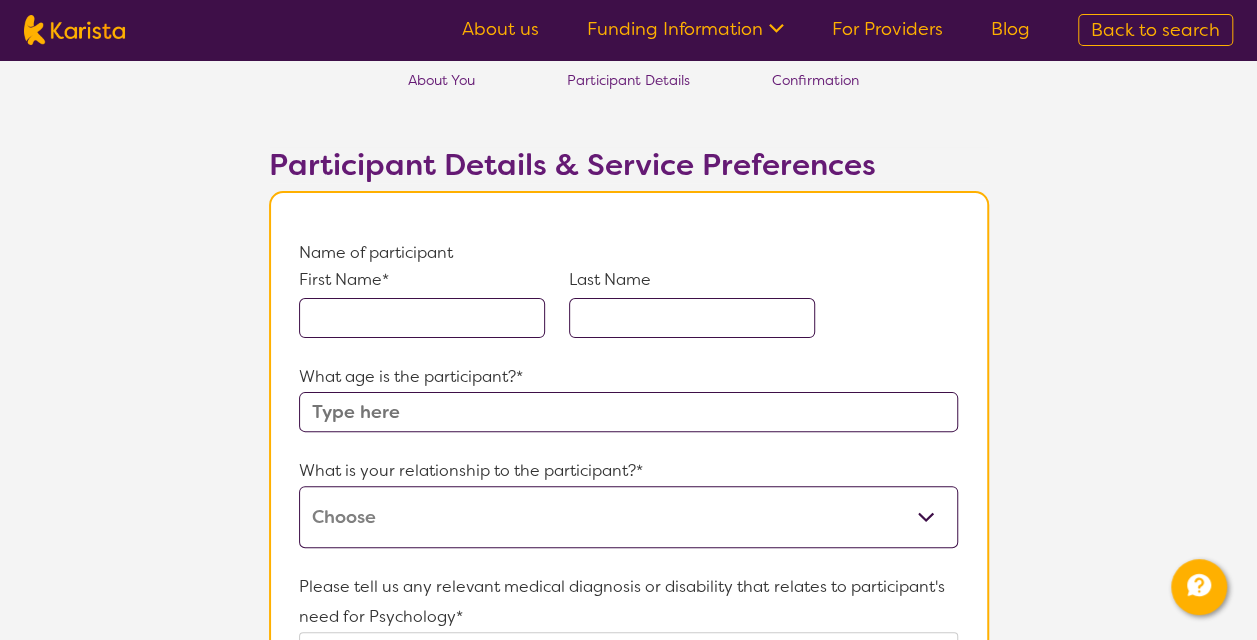 scroll, scrollTop: 58, scrollLeft: 0, axis: vertical 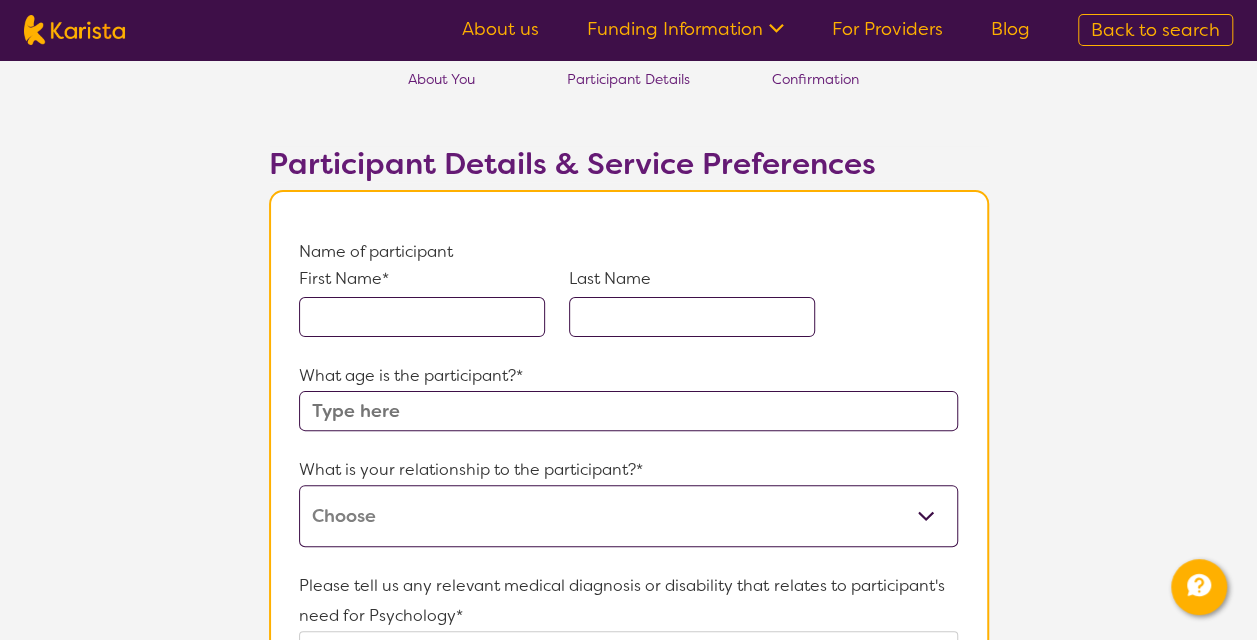 click at bounding box center [422, 317] 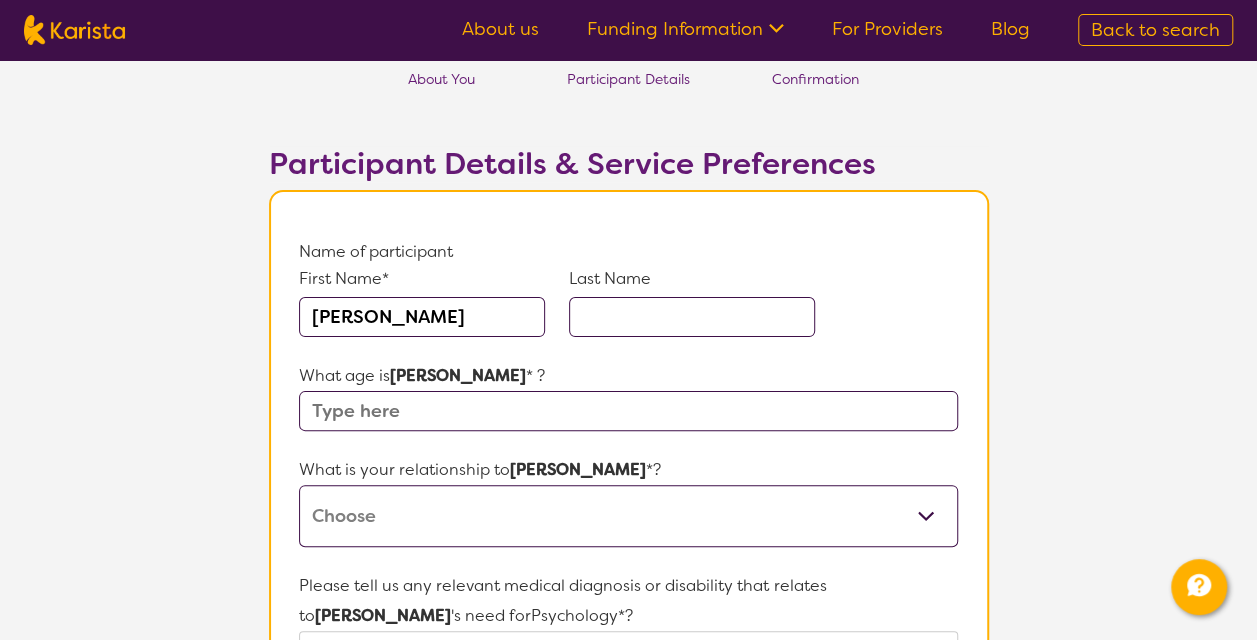 type on "[PERSON_NAME]" 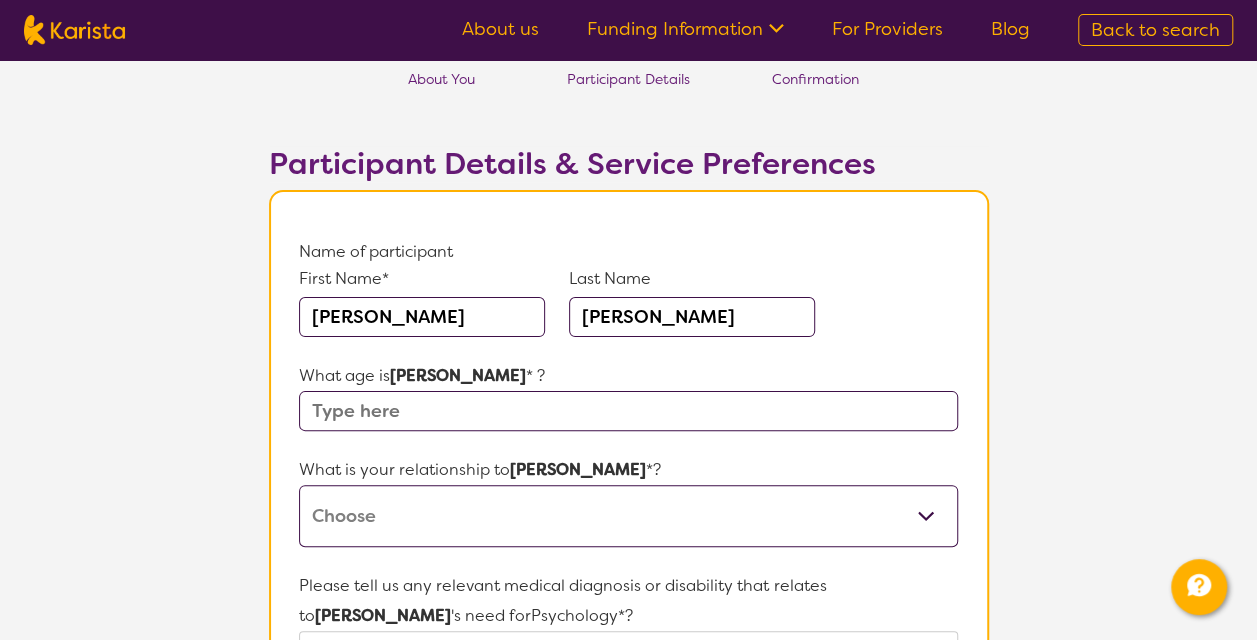 type on "[PERSON_NAME]" 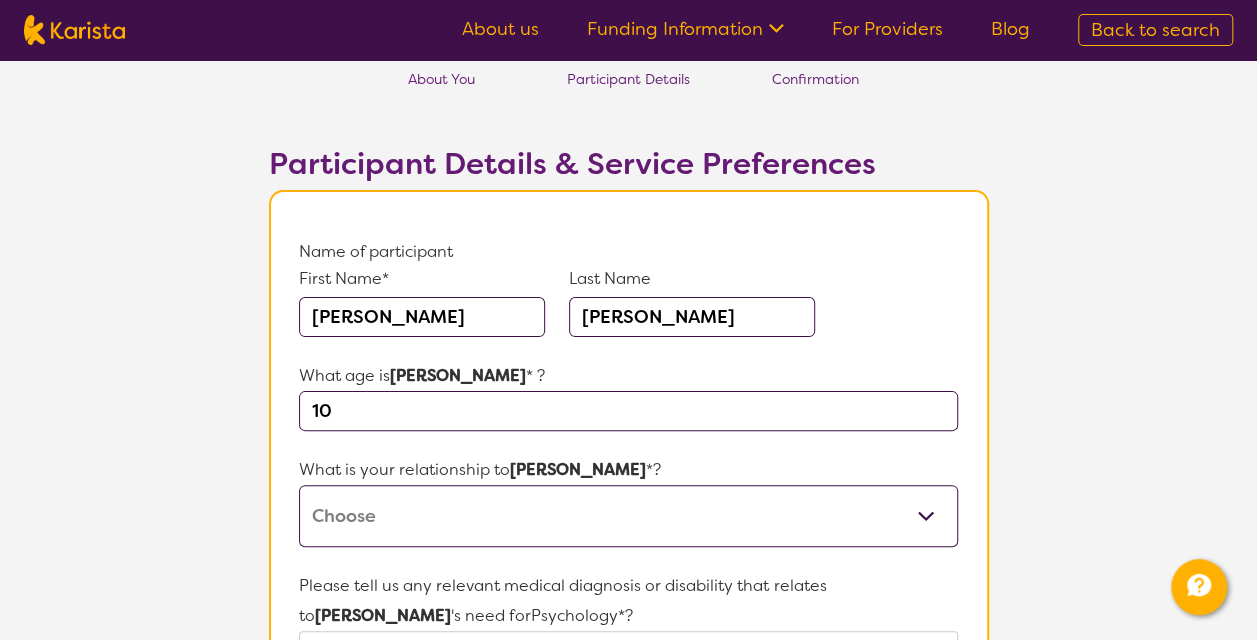 type on "10" 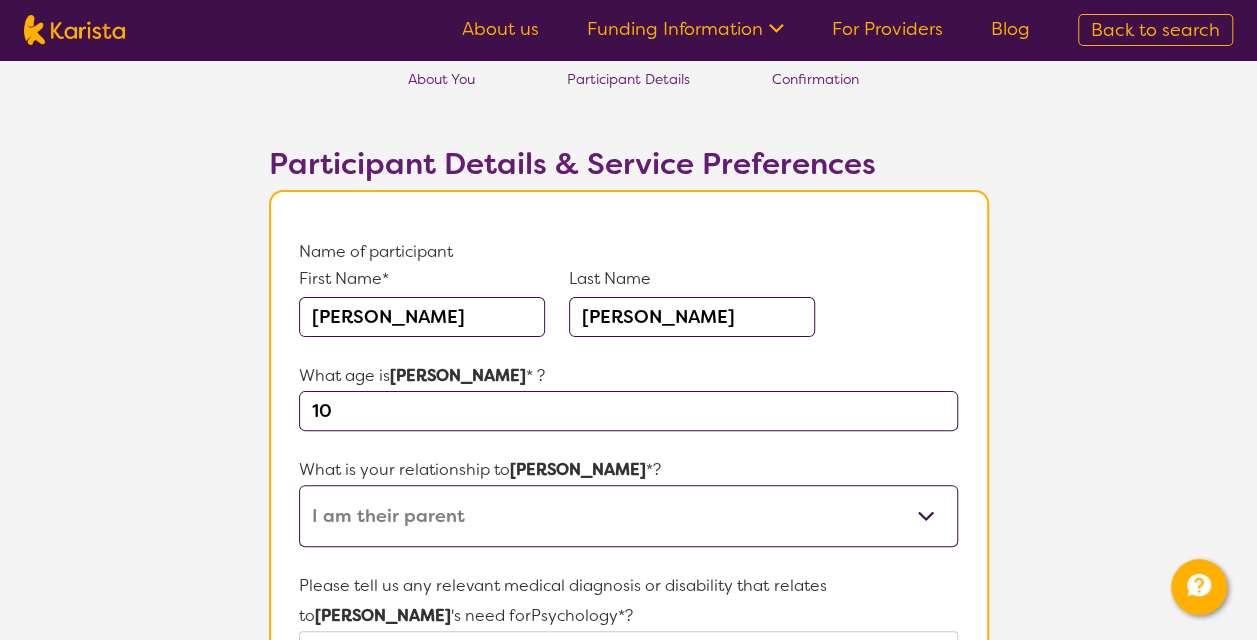 click on "This request is for myself I am their parent I am their child I am their spouse/partner I am their carer I am their Support Coordinator I am their Local Area Coordinator I am their Child Safety Officer I am their Aged Care Case Worker Other" at bounding box center (628, 516) 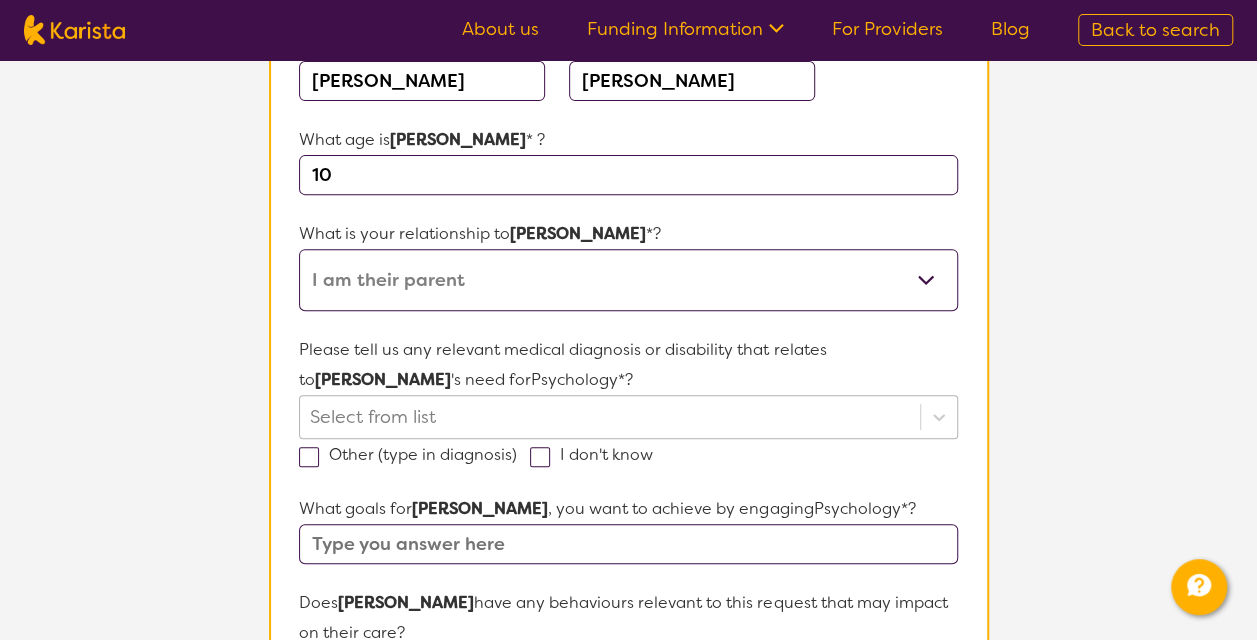 click on "Select from list" at bounding box center [628, 417] 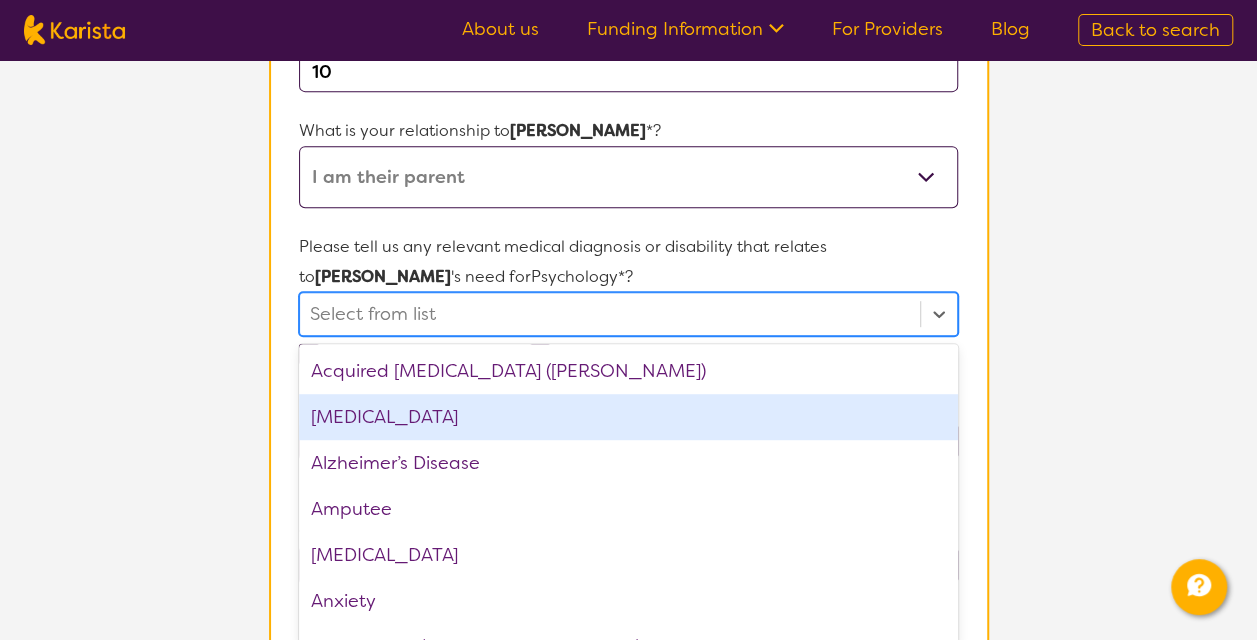 scroll, scrollTop: 406, scrollLeft: 0, axis: vertical 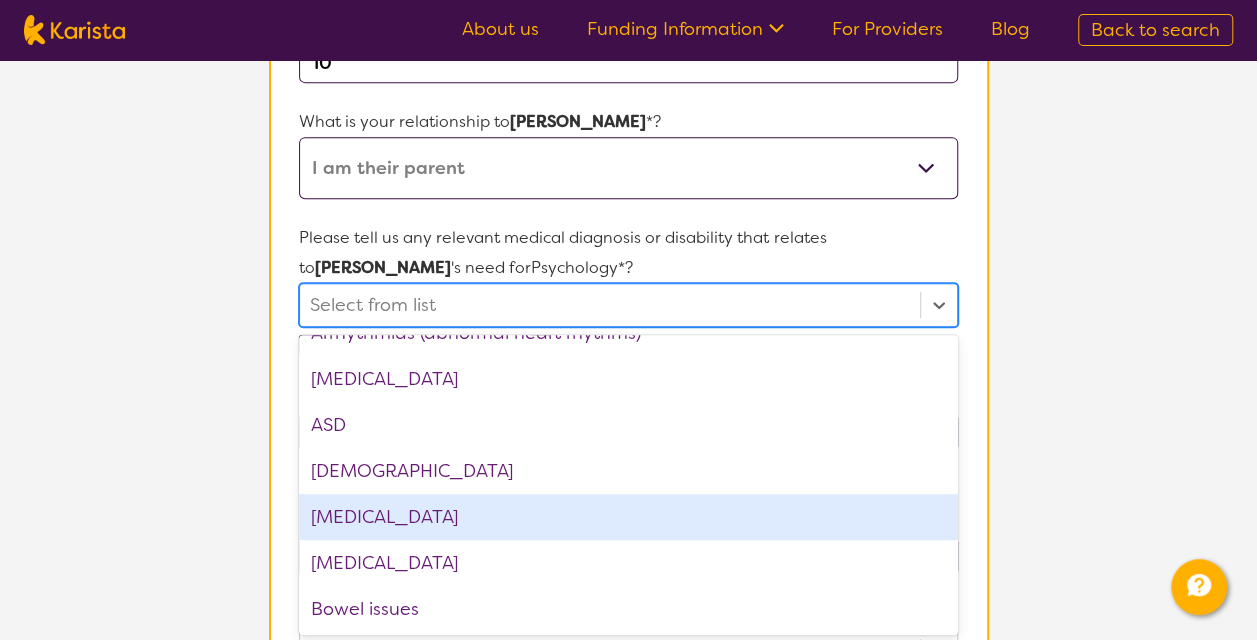 click on "[MEDICAL_DATA]" at bounding box center [628, 517] 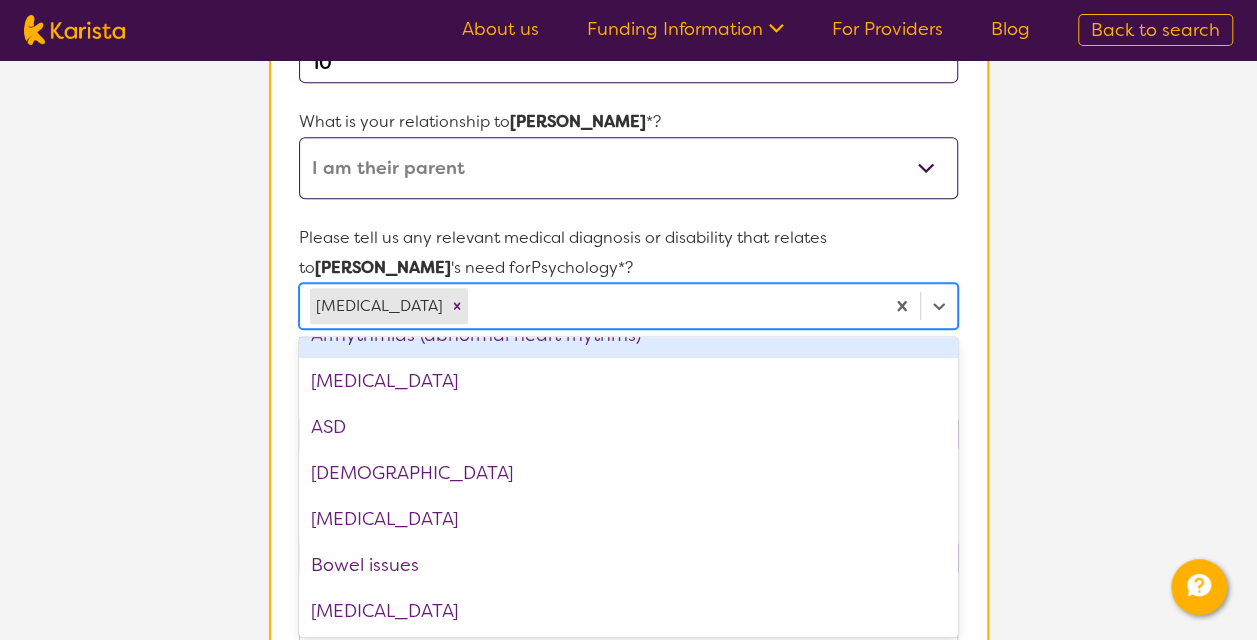 click on "Please tell us any relevant medical diagnosis or disability that relates to  [PERSON_NAME] 's need for  Psychology *?" at bounding box center (628, 253) 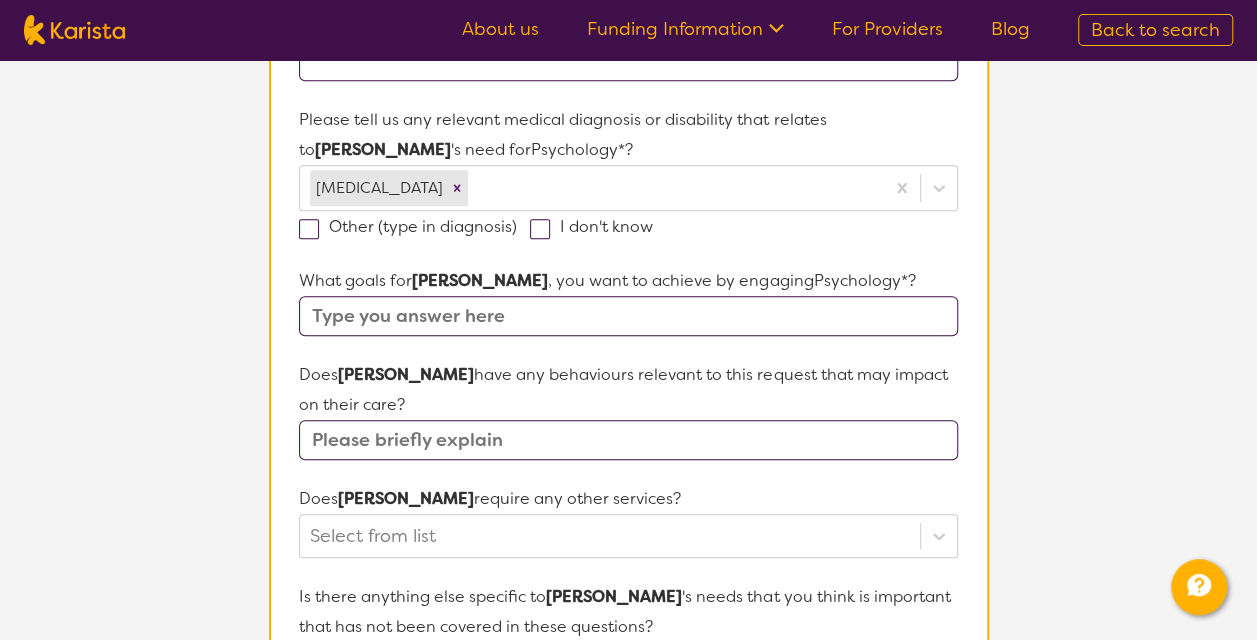 scroll, scrollTop: 528, scrollLeft: 0, axis: vertical 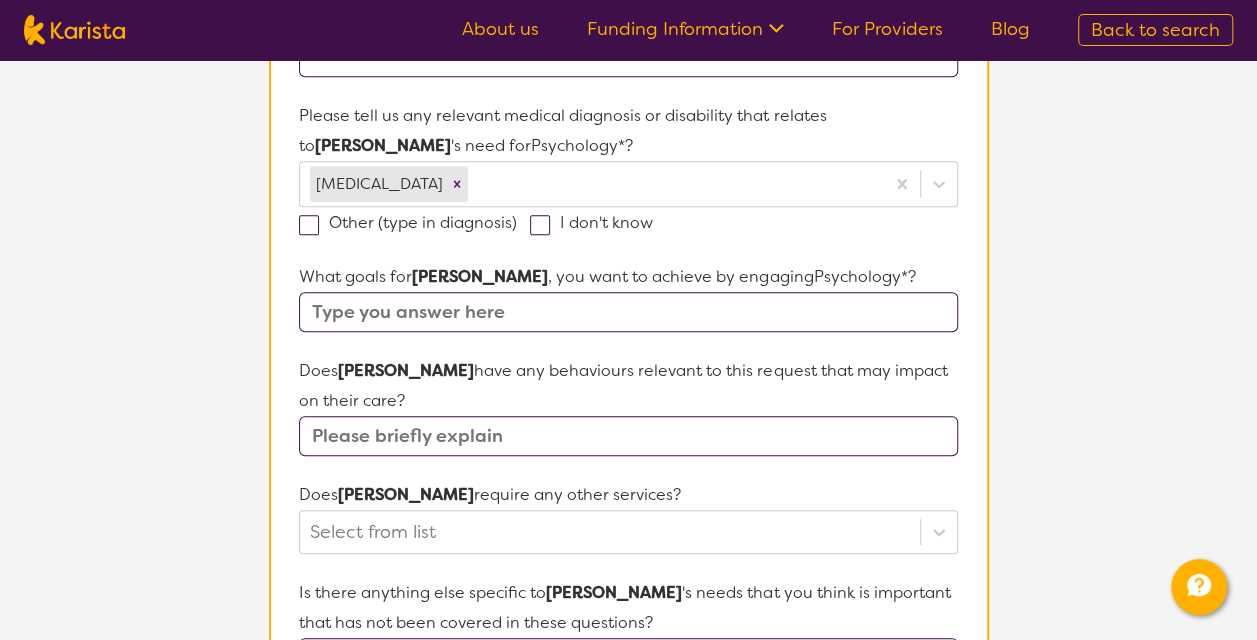 click at bounding box center (628, 312) 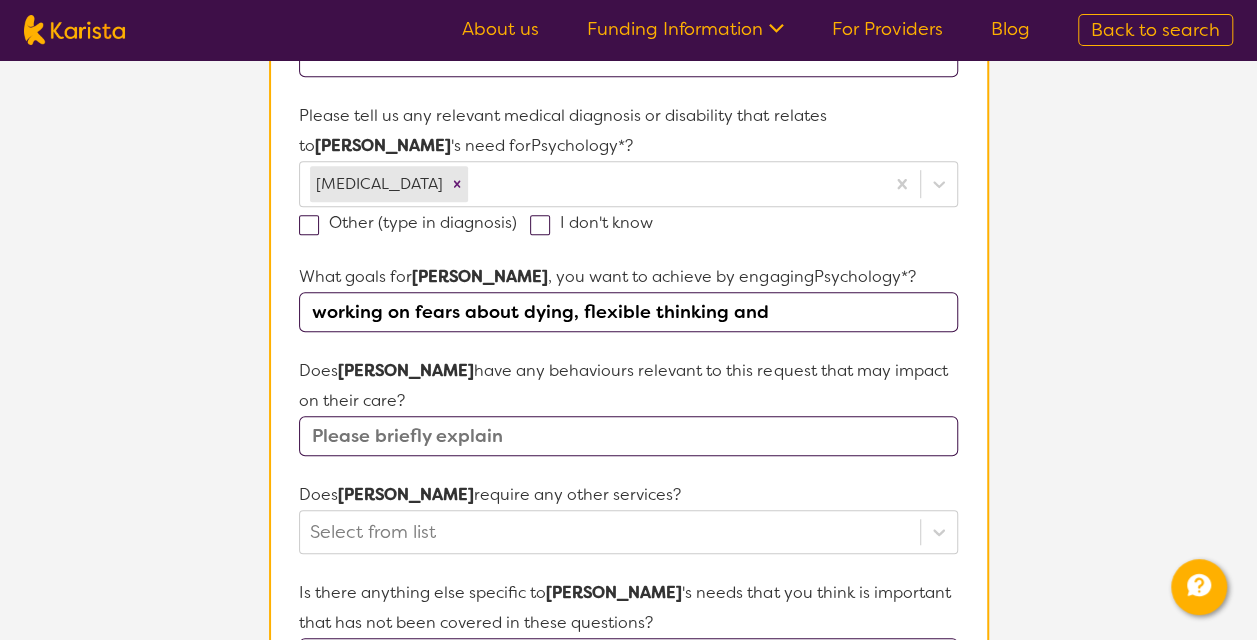 click on "working on fears about dying, flexible thinking and" at bounding box center (628, 312) 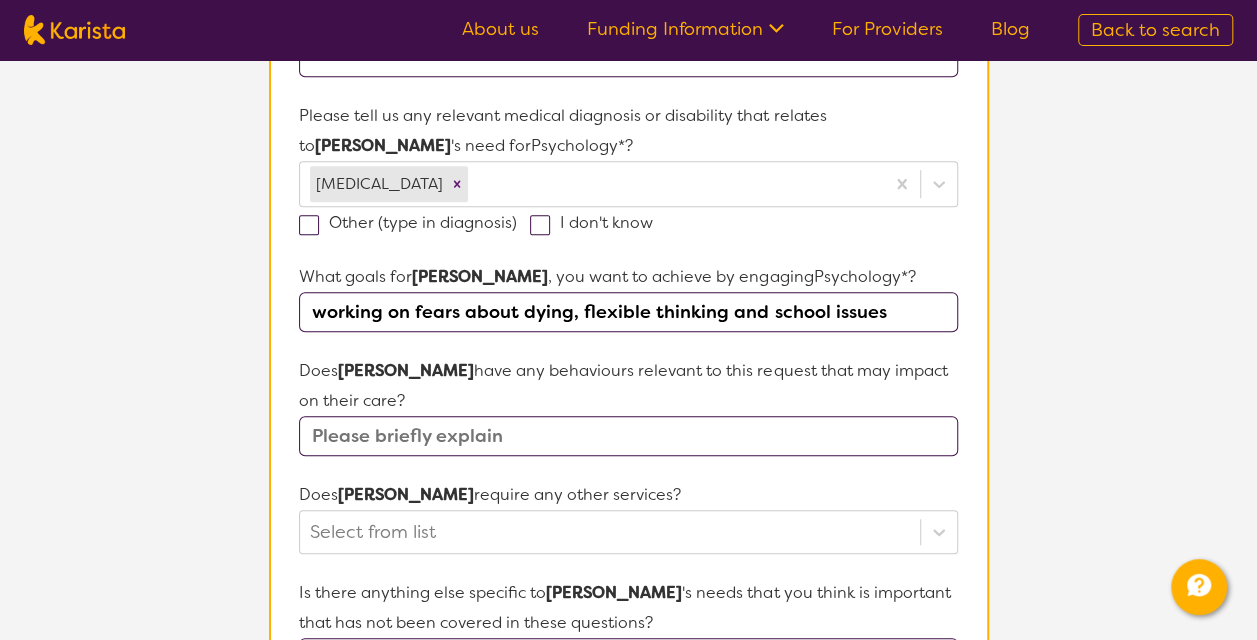 type on "working on fears about dying, flexible thinking and school issues" 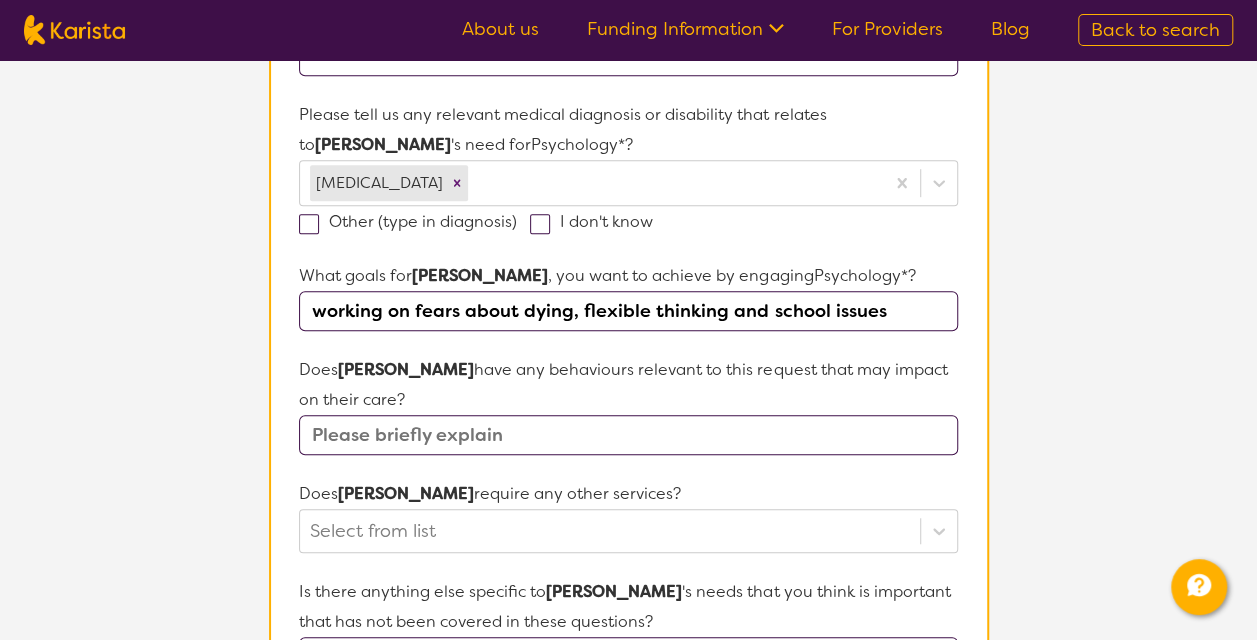 click at bounding box center [628, 435] 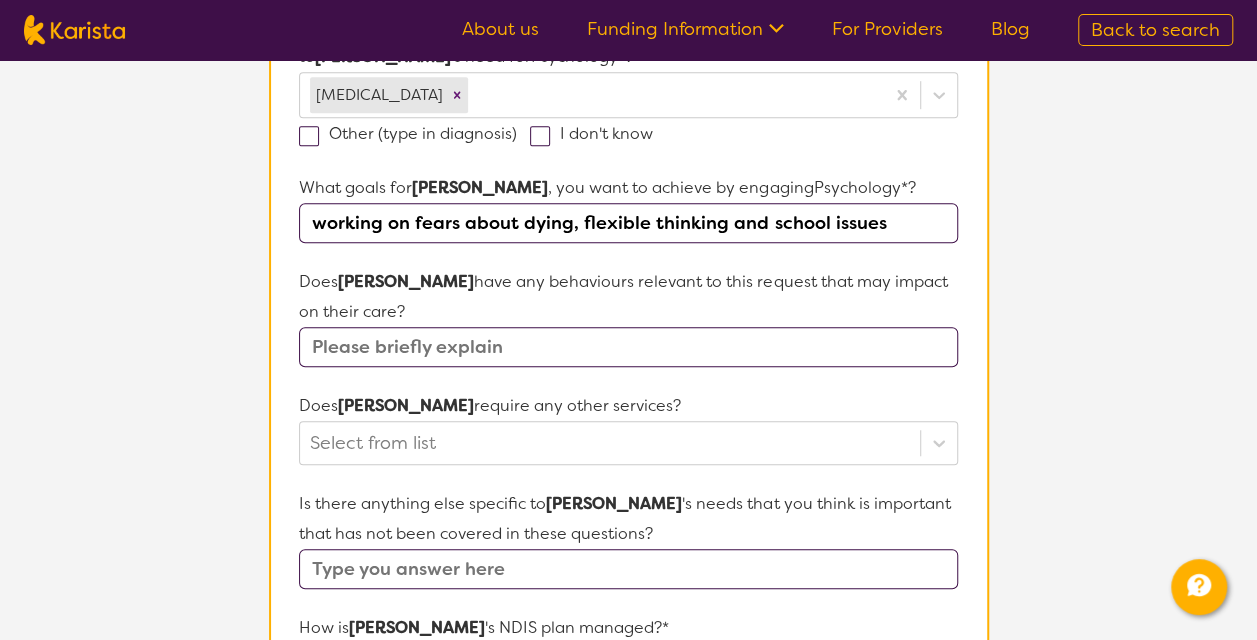 scroll, scrollTop: 658, scrollLeft: 0, axis: vertical 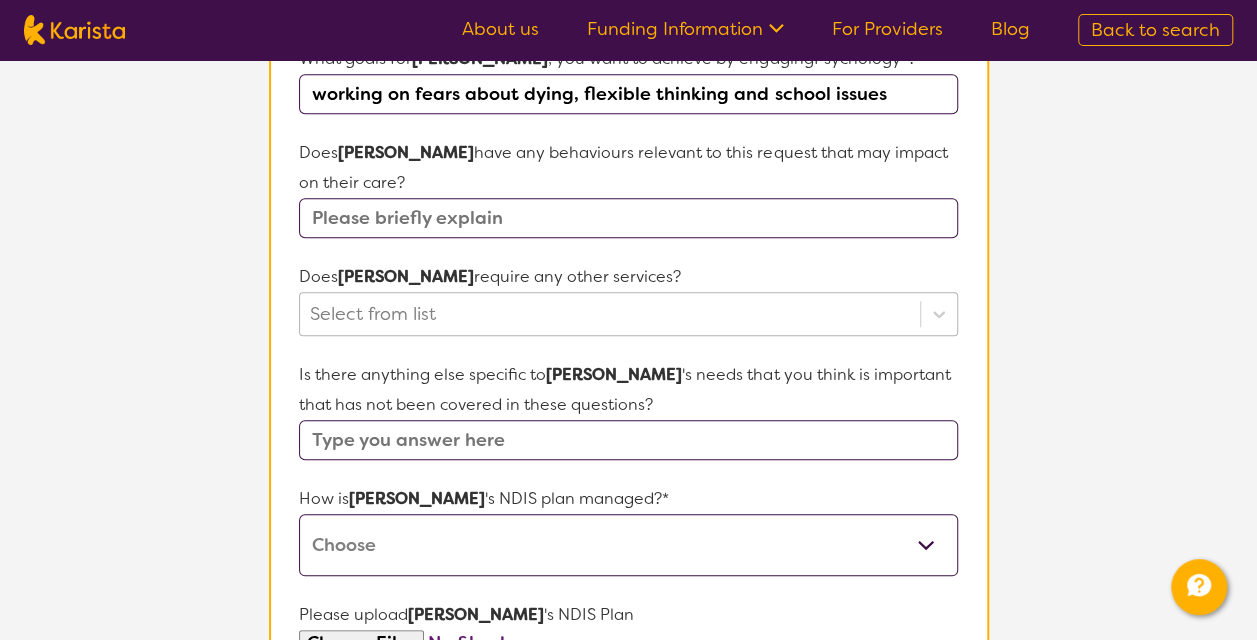 click on "Select from list" at bounding box center (628, 314) 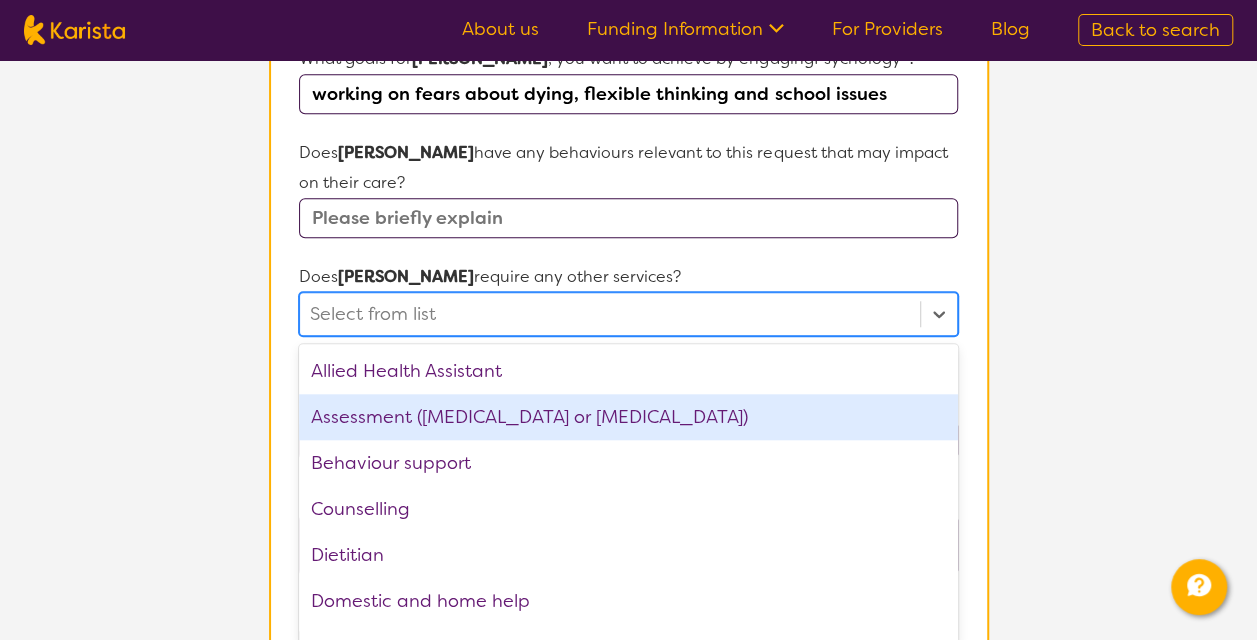 scroll, scrollTop: 754, scrollLeft: 0, axis: vertical 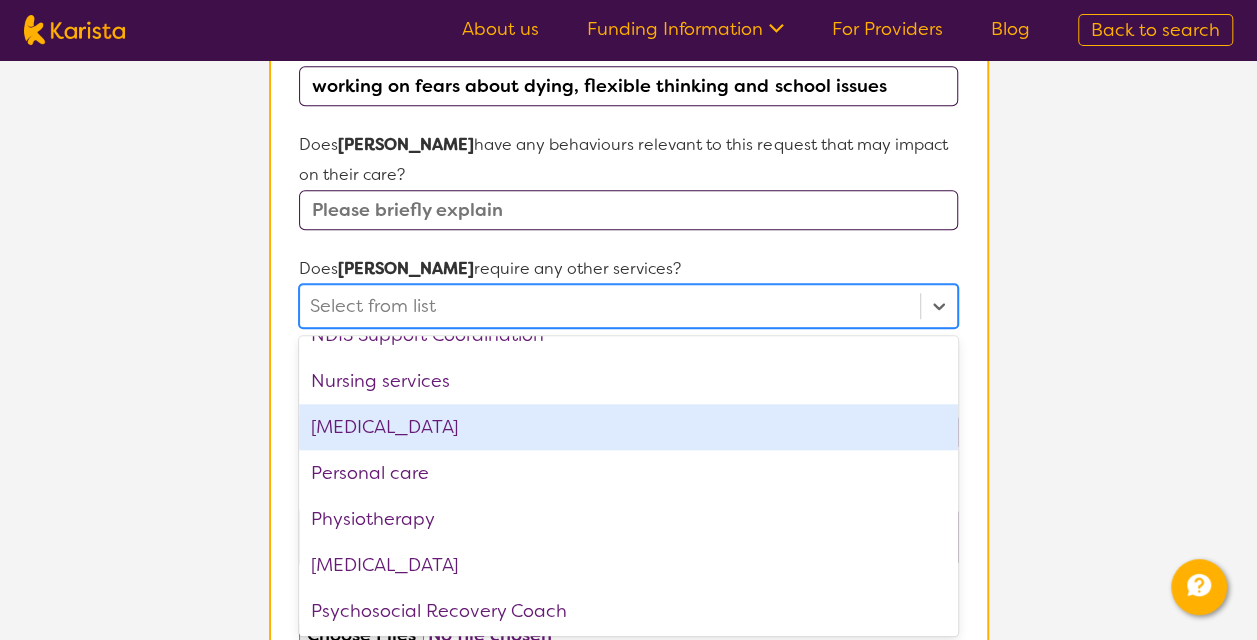 click on "[MEDICAL_DATA]" at bounding box center [628, 427] 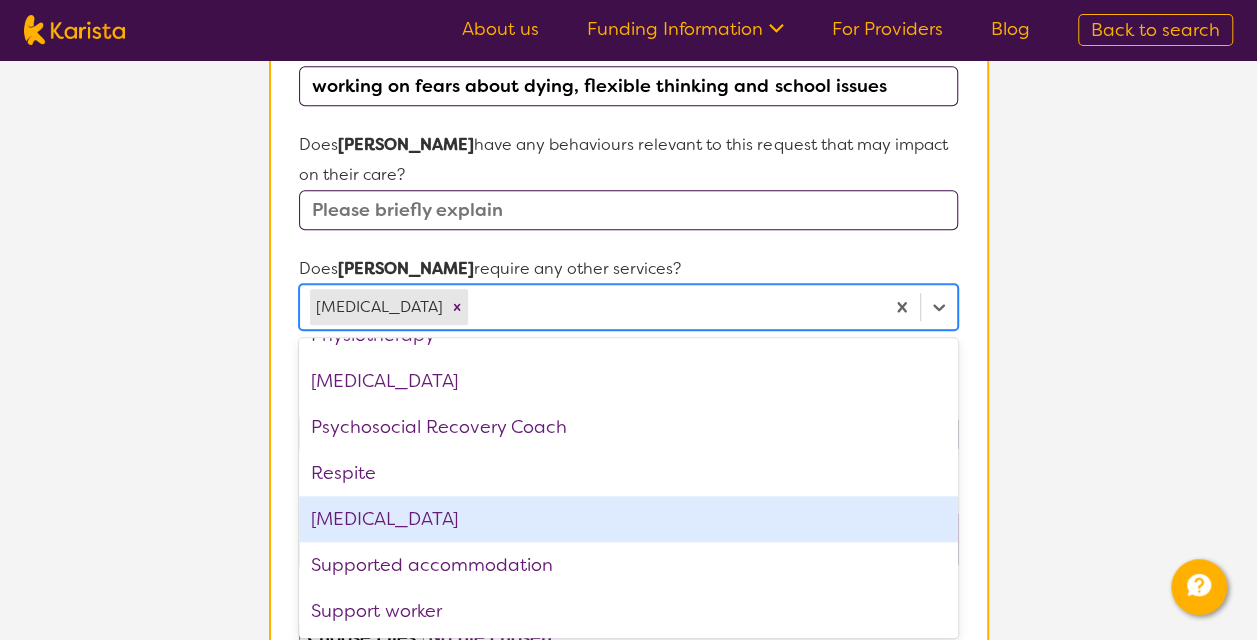 click on "[MEDICAL_DATA]" at bounding box center (628, 519) 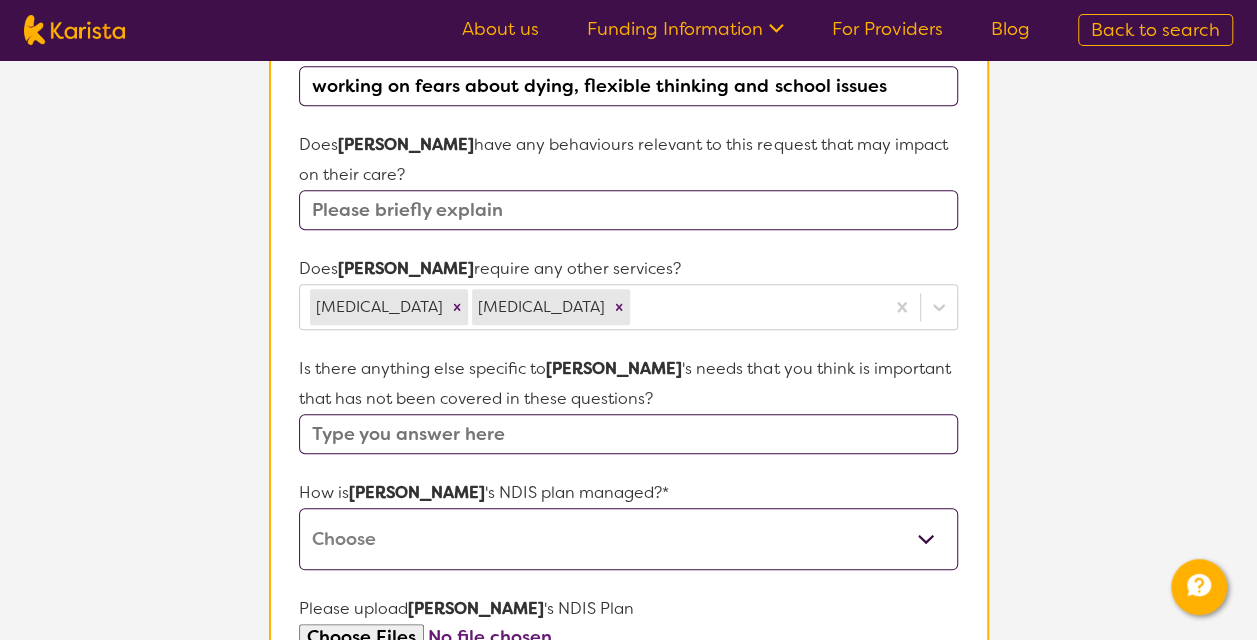click on "Does  [PERSON_NAME]  require any other services?" at bounding box center (628, 269) 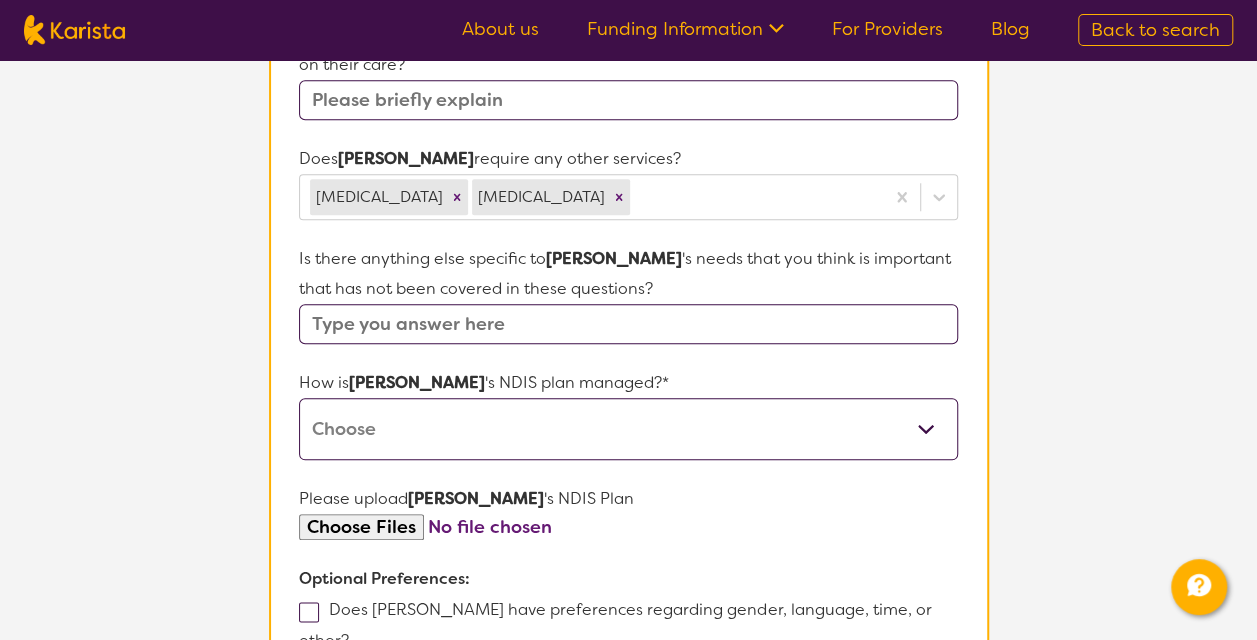 scroll, scrollTop: 866, scrollLeft: 0, axis: vertical 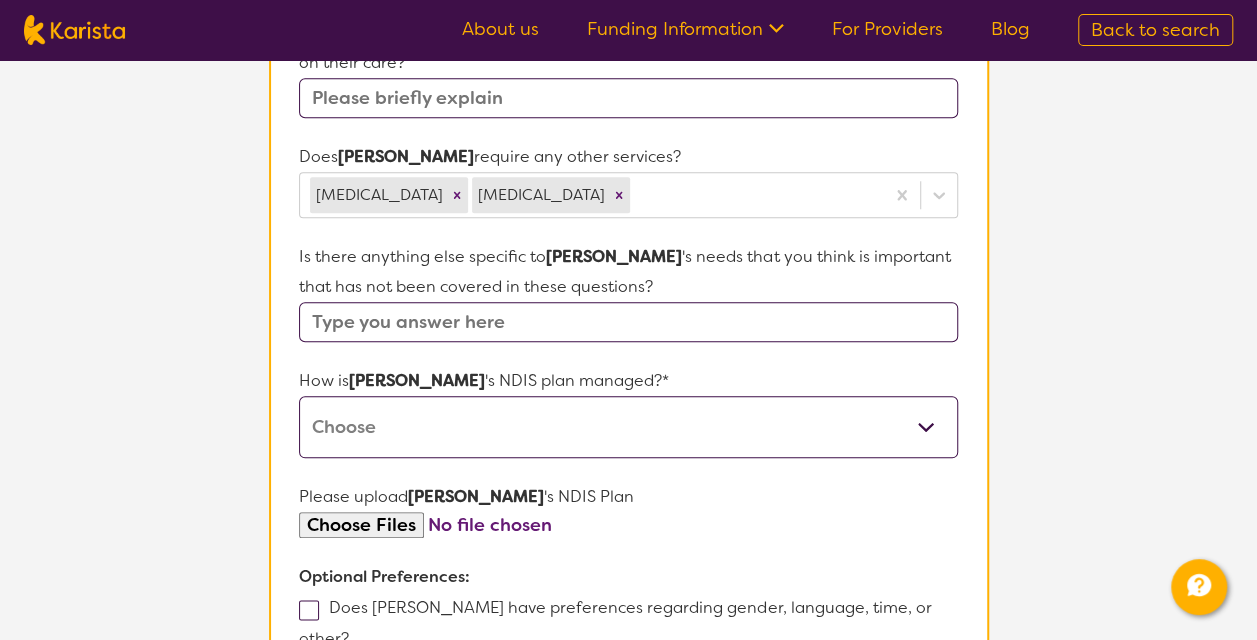 click on "Self-managed NDIS plan Managed by a registered plan management provider (not the NDIA) Agency-managed (by the NDIA) I'm not sure" at bounding box center (628, 427) 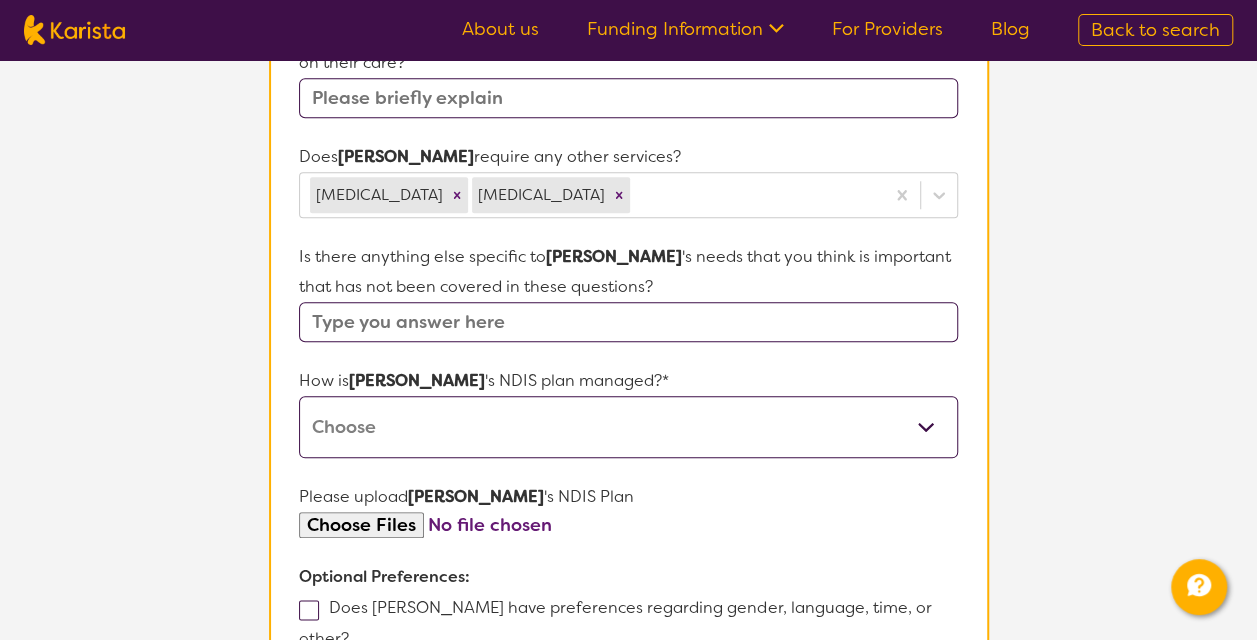 select on "Plan Managed" 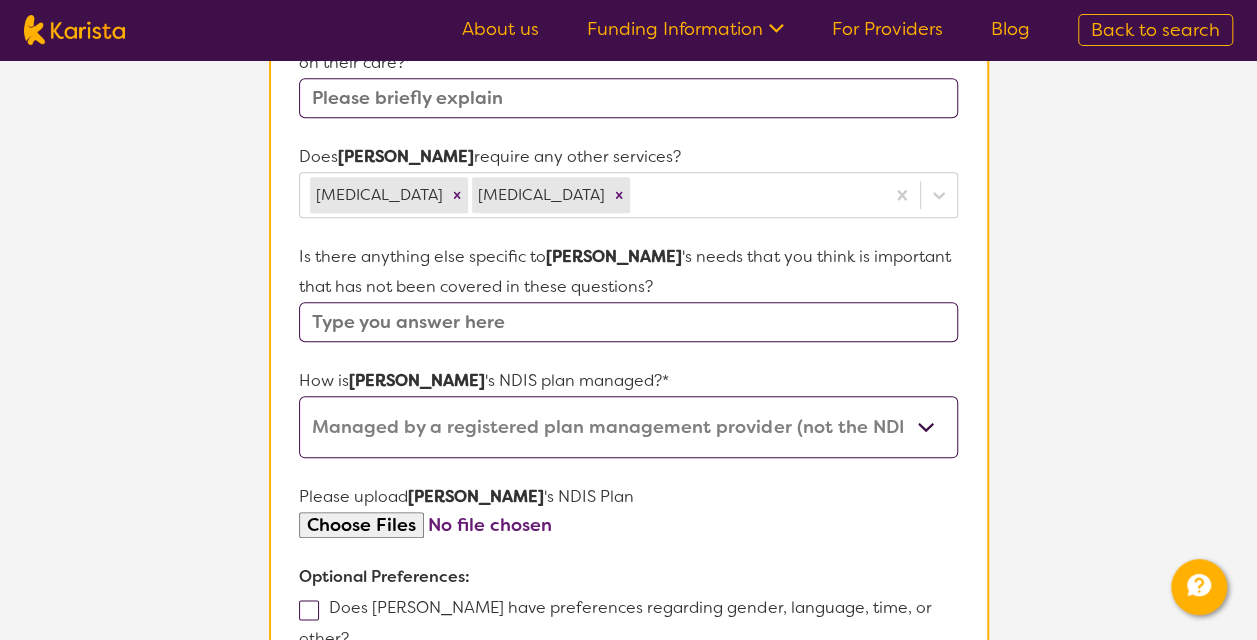 click on "Self-managed NDIS plan Managed by a registered plan management provider (not the NDIA) Agency-managed (by the NDIA) I'm not sure" at bounding box center [628, 427] 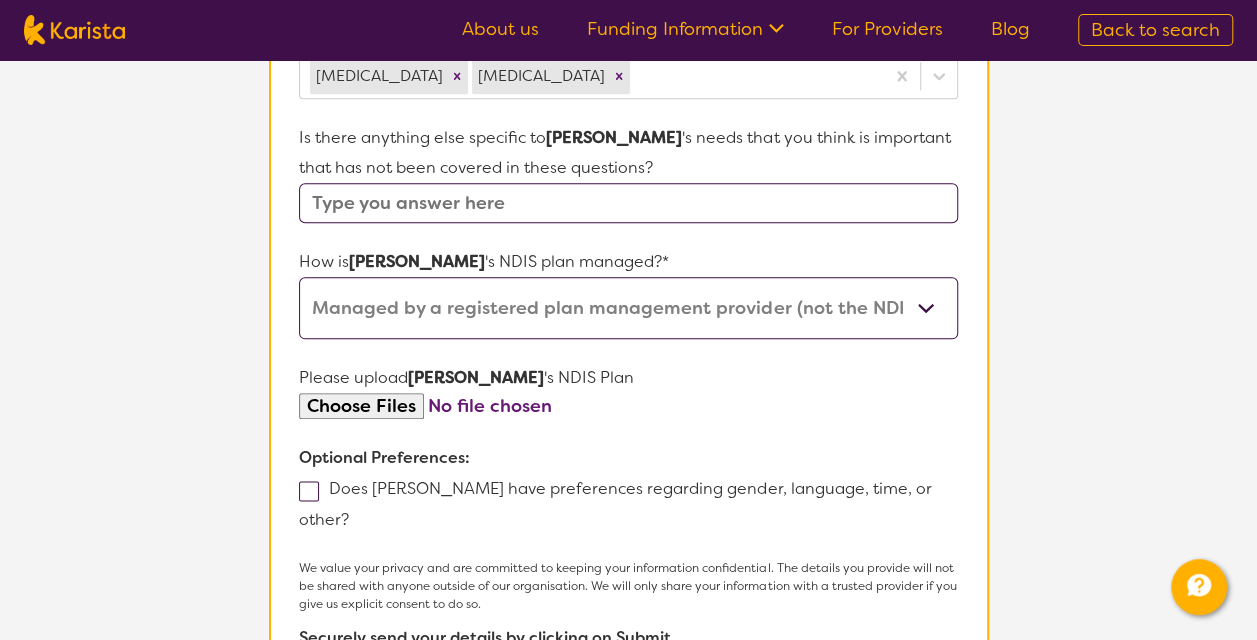 scroll, scrollTop: 1002, scrollLeft: 0, axis: vertical 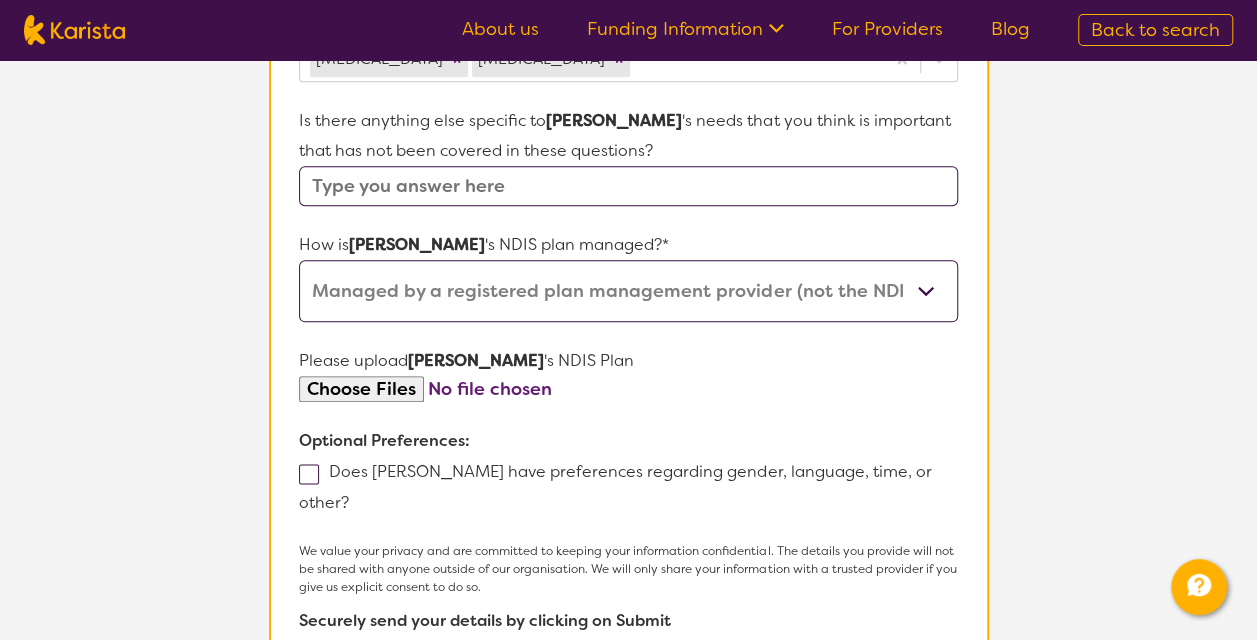 click at bounding box center [628, 389] 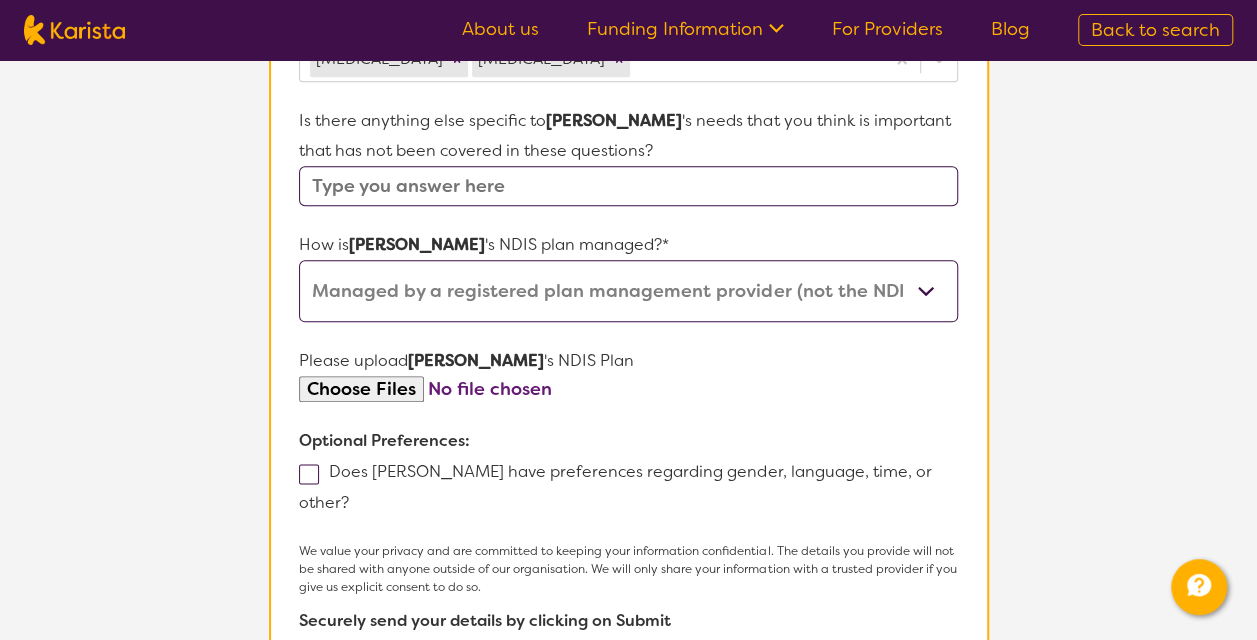 type on "C:\fakepath\Plan Approval.pdf" 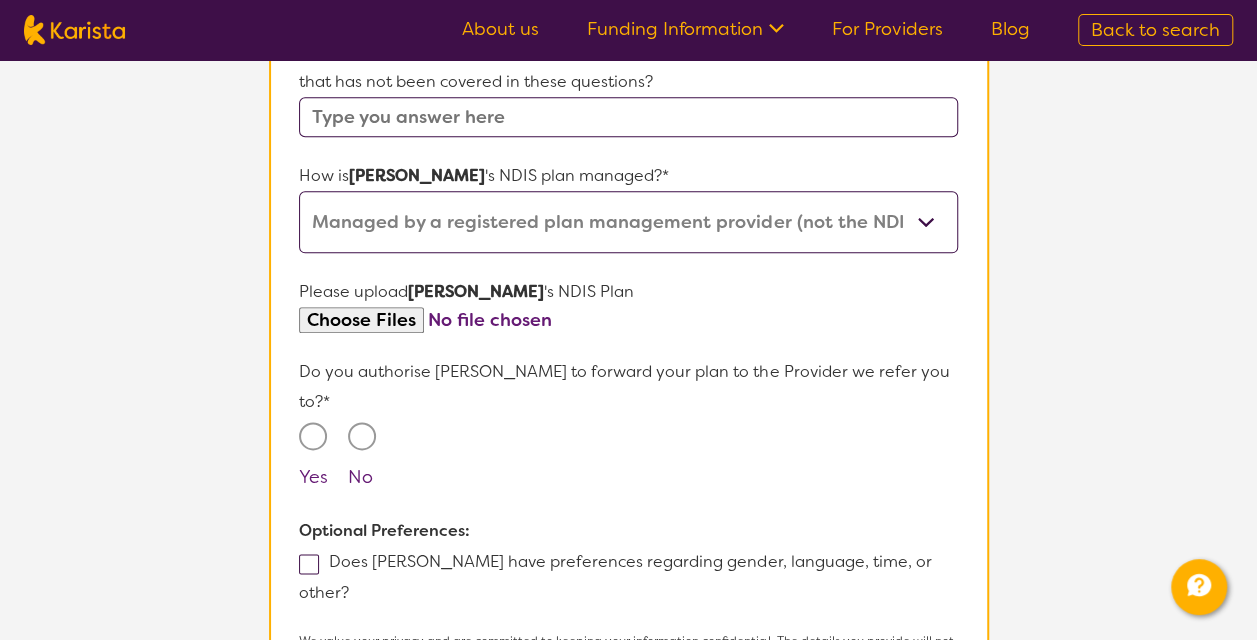 scroll, scrollTop: 1078, scrollLeft: 0, axis: vertical 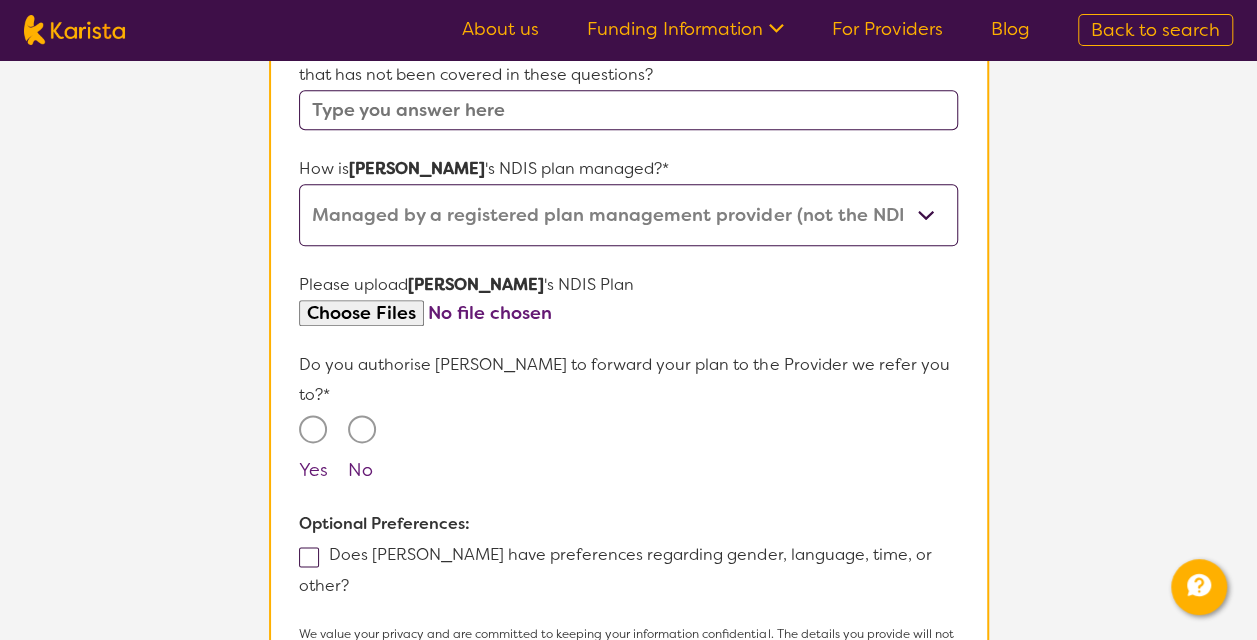 click on "Yes" at bounding box center (313, 429) 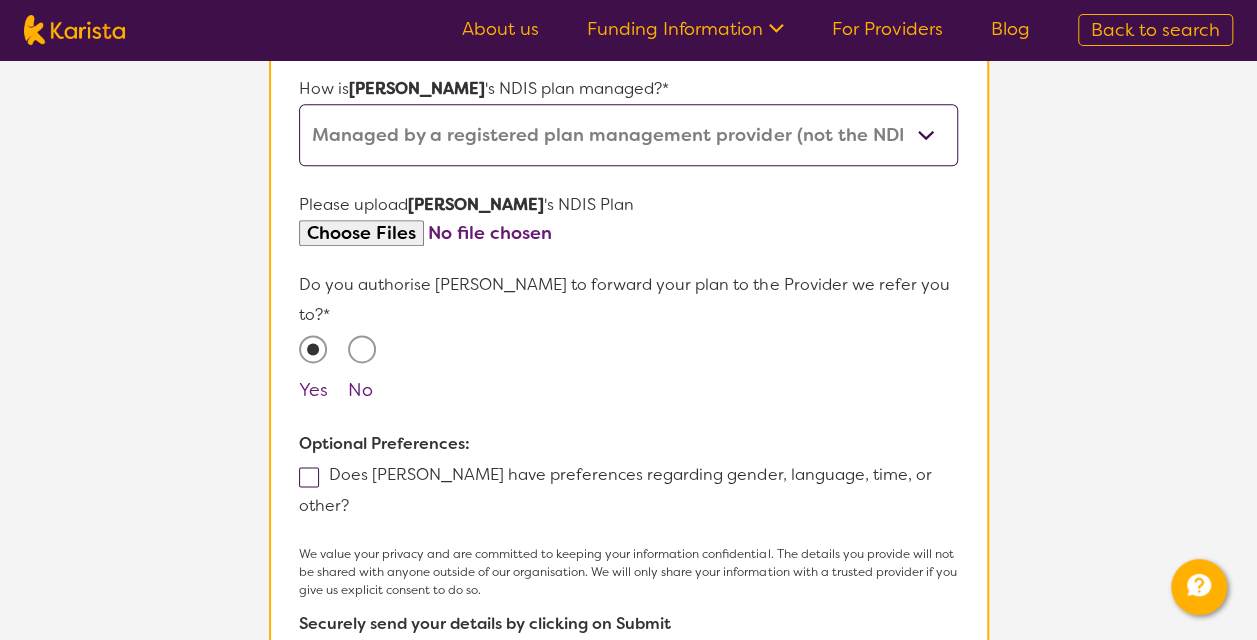scroll, scrollTop: 1160, scrollLeft: 0, axis: vertical 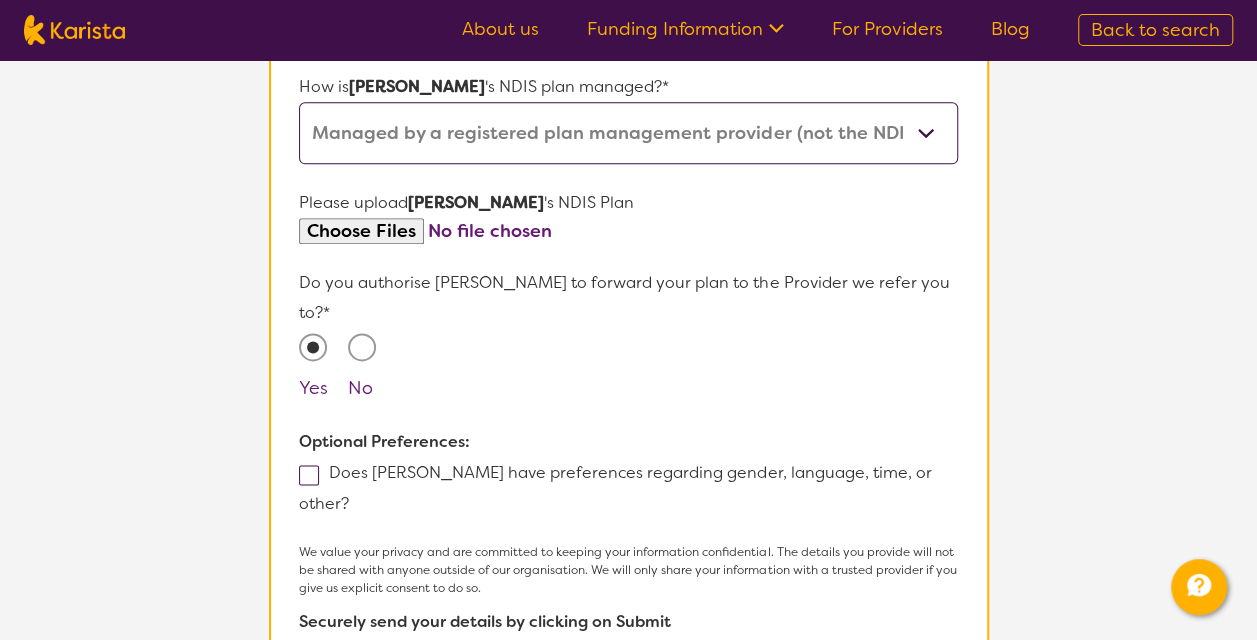 click at bounding box center [309, 475] 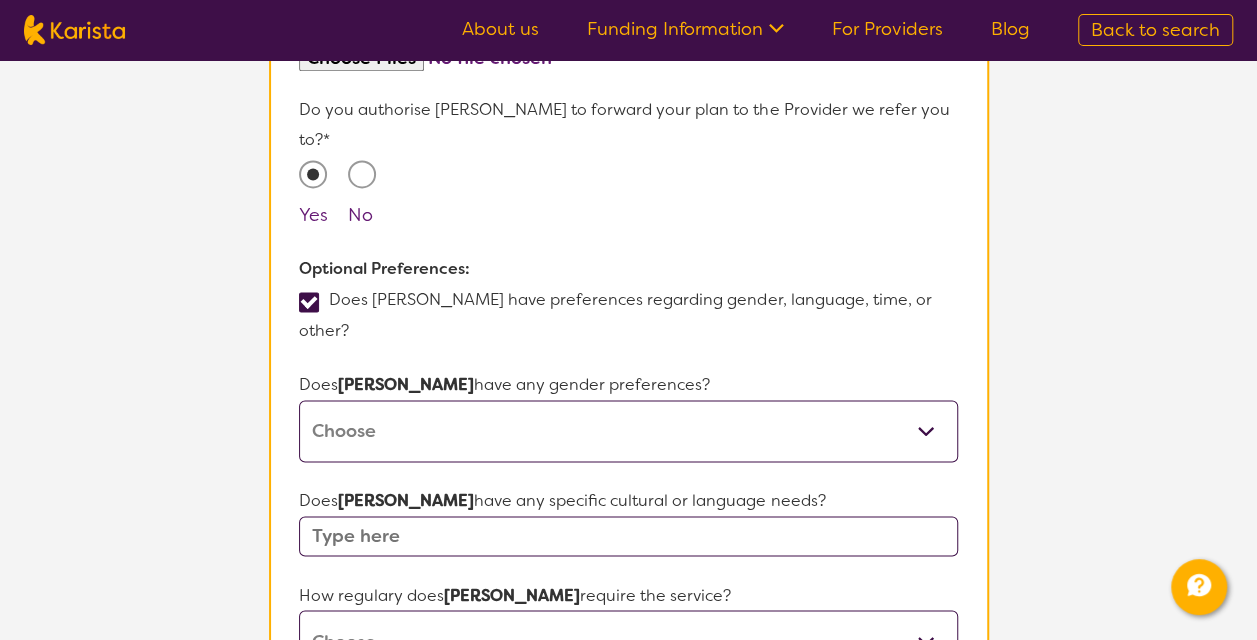 scroll, scrollTop: 1332, scrollLeft: 0, axis: vertical 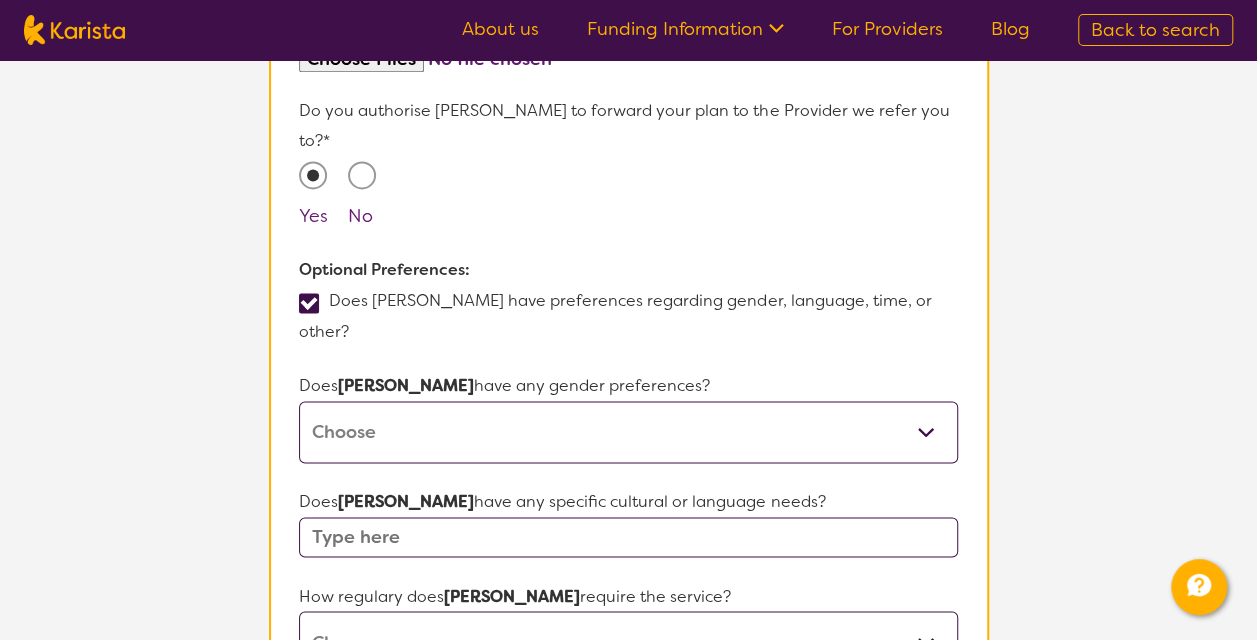 click on "[DEMOGRAPHIC_DATA] [DEMOGRAPHIC_DATA] Other No Preference" at bounding box center (628, 432) 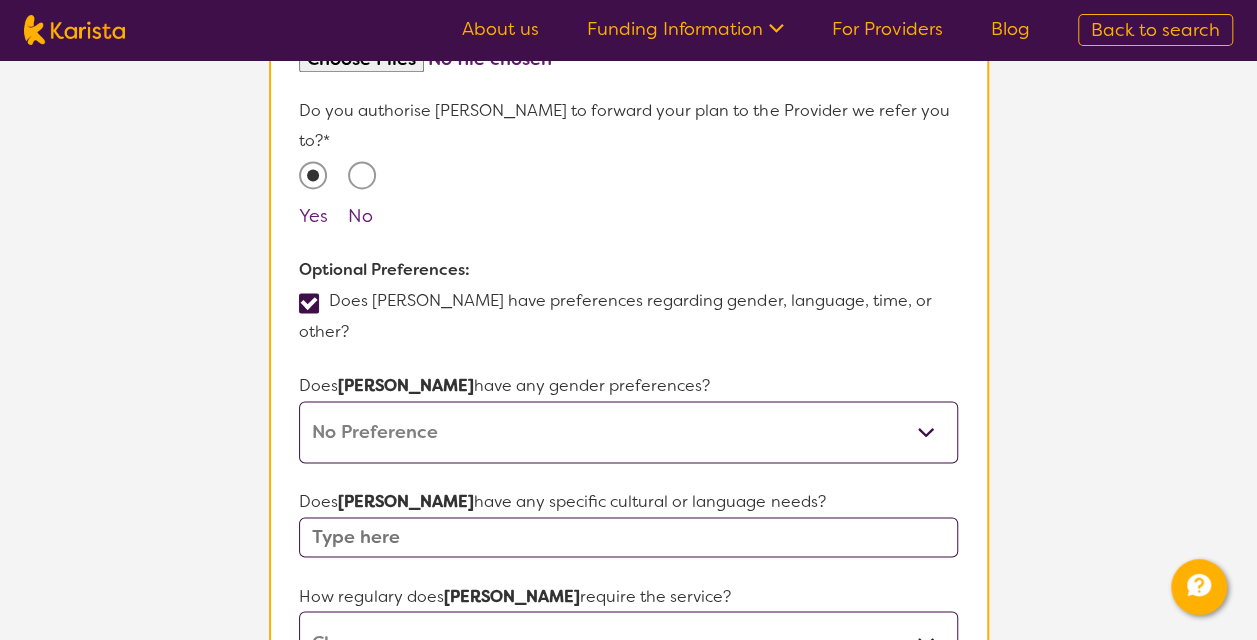 click on "[DEMOGRAPHIC_DATA] [DEMOGRAPHIC_DATA] Other No Preference" at bounding box center [628, 432] 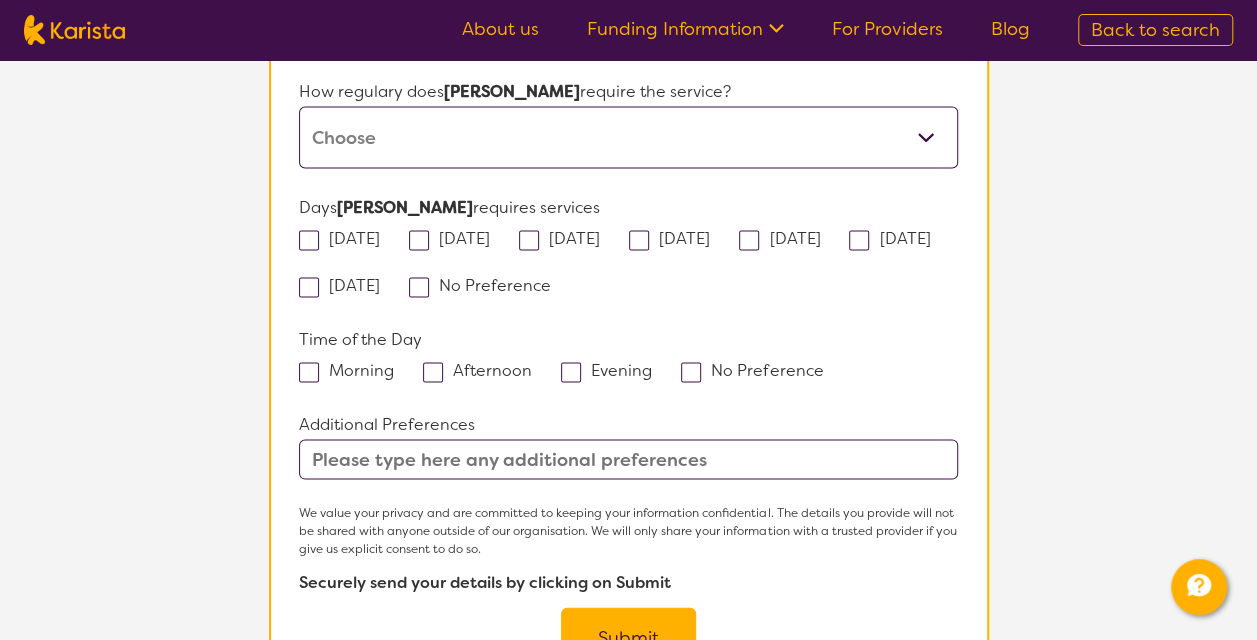 scroll, scrollTop: 1851, scrollLeft: 0, axis: vertical 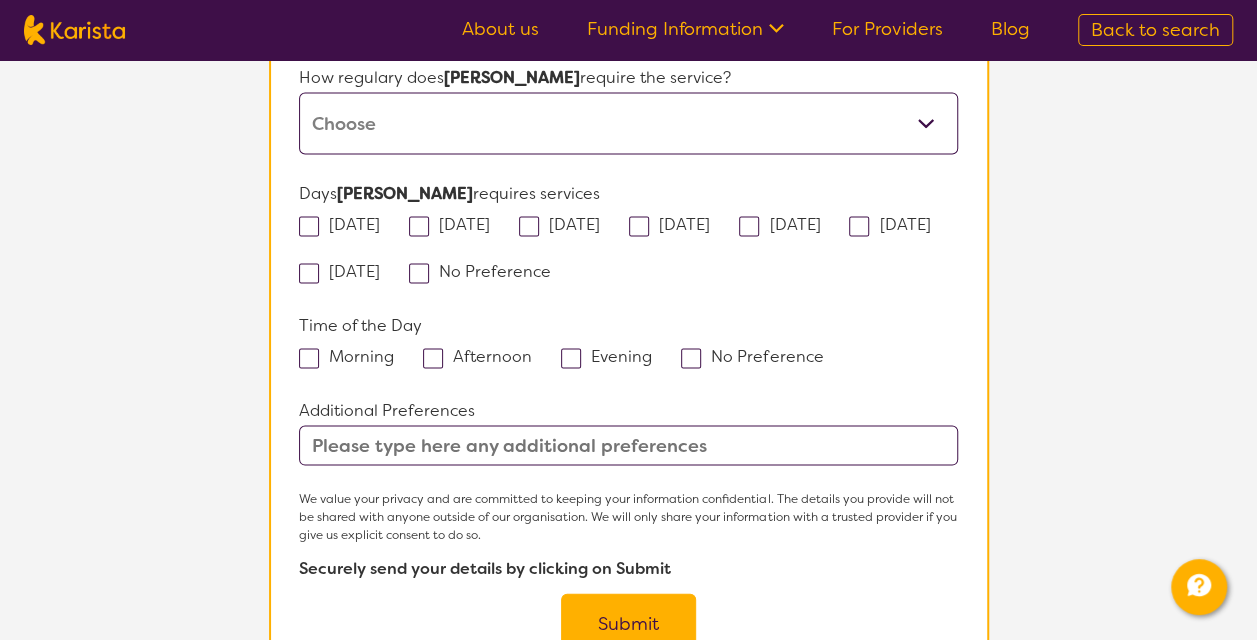 click at bounding box center [628, 445] 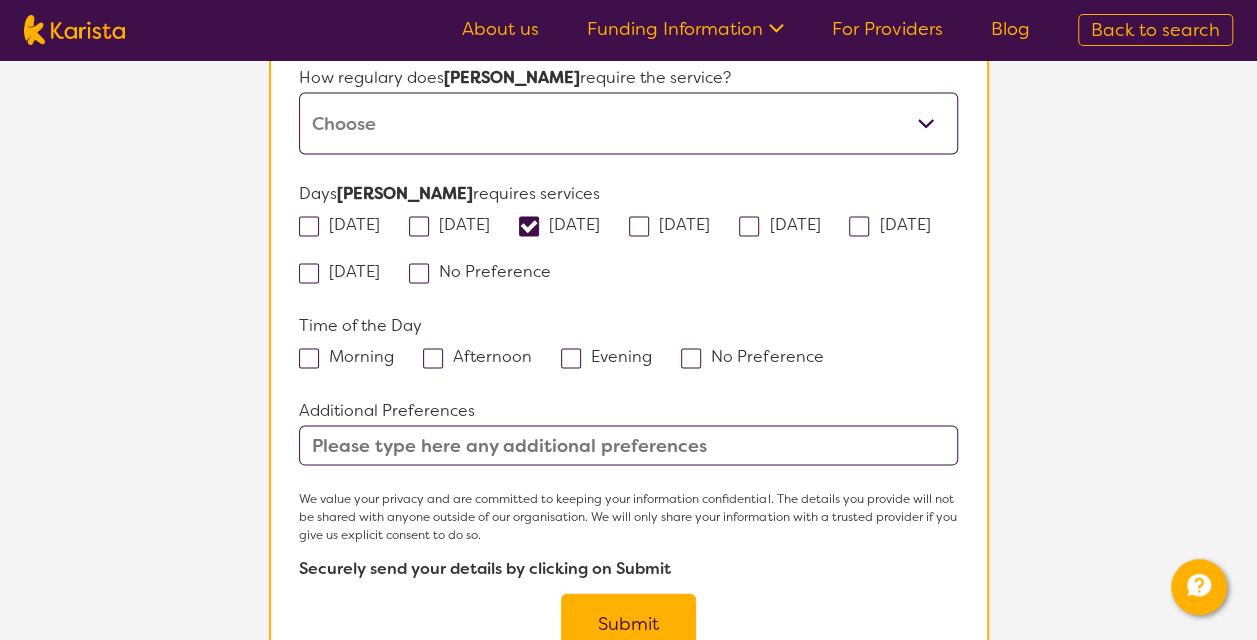 click at bounding box center (639, 226) 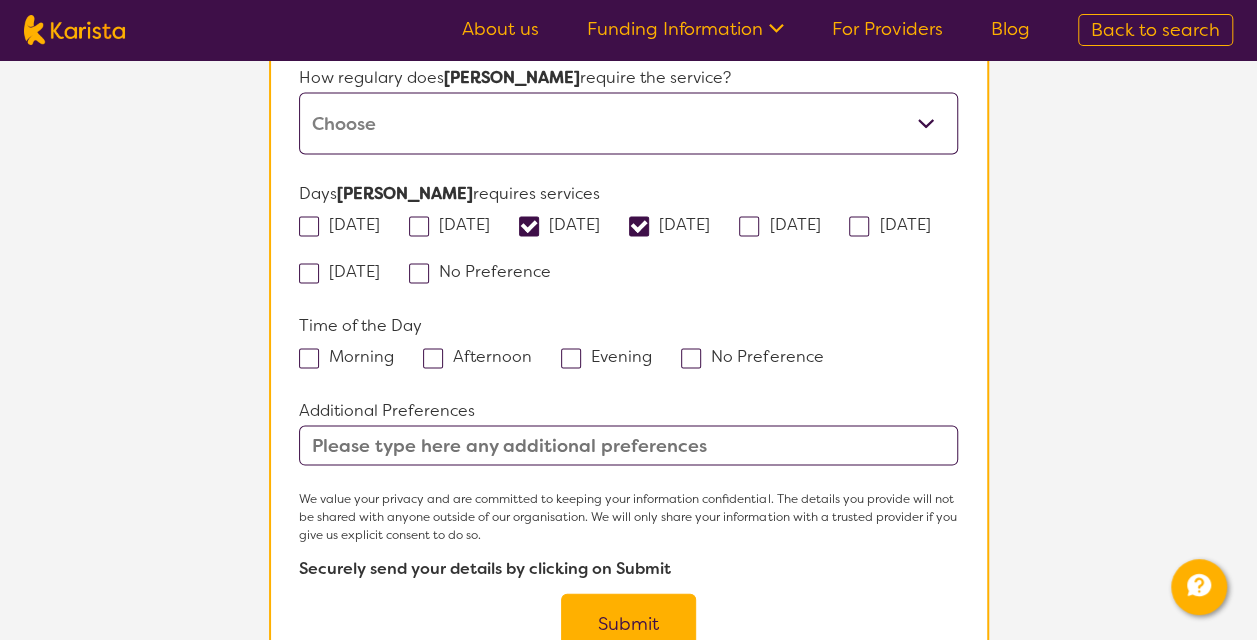 click at bounding box center [749, 226] 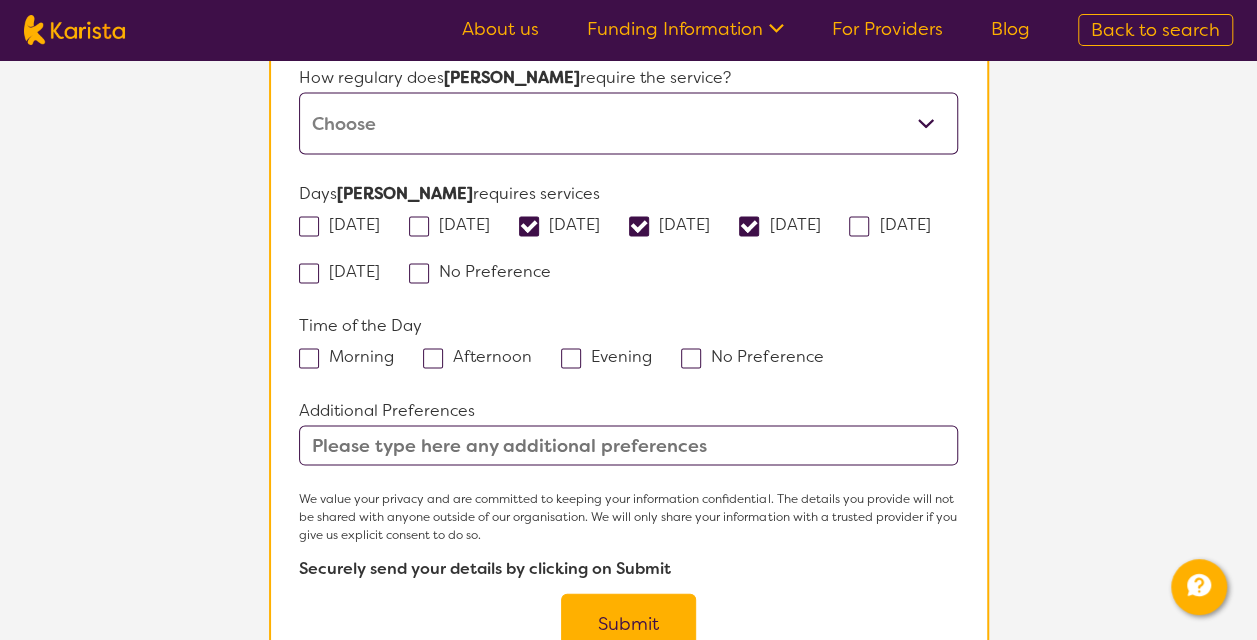 click at bounding box center (749, 226) 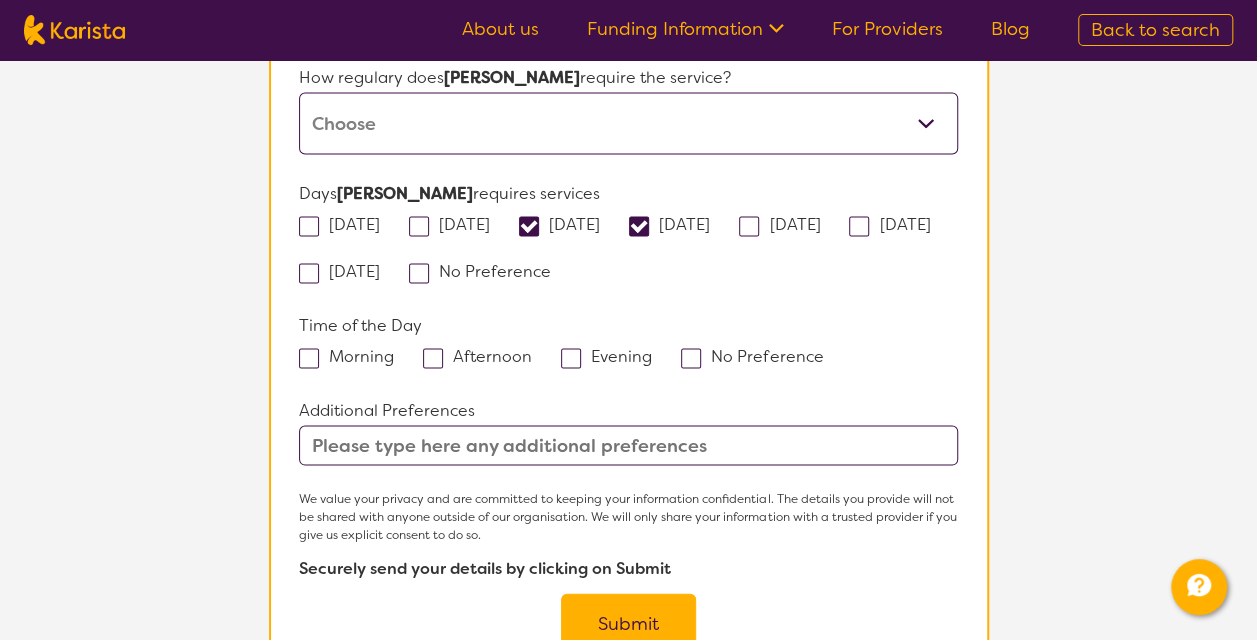 click at bounding box center [639, 226] 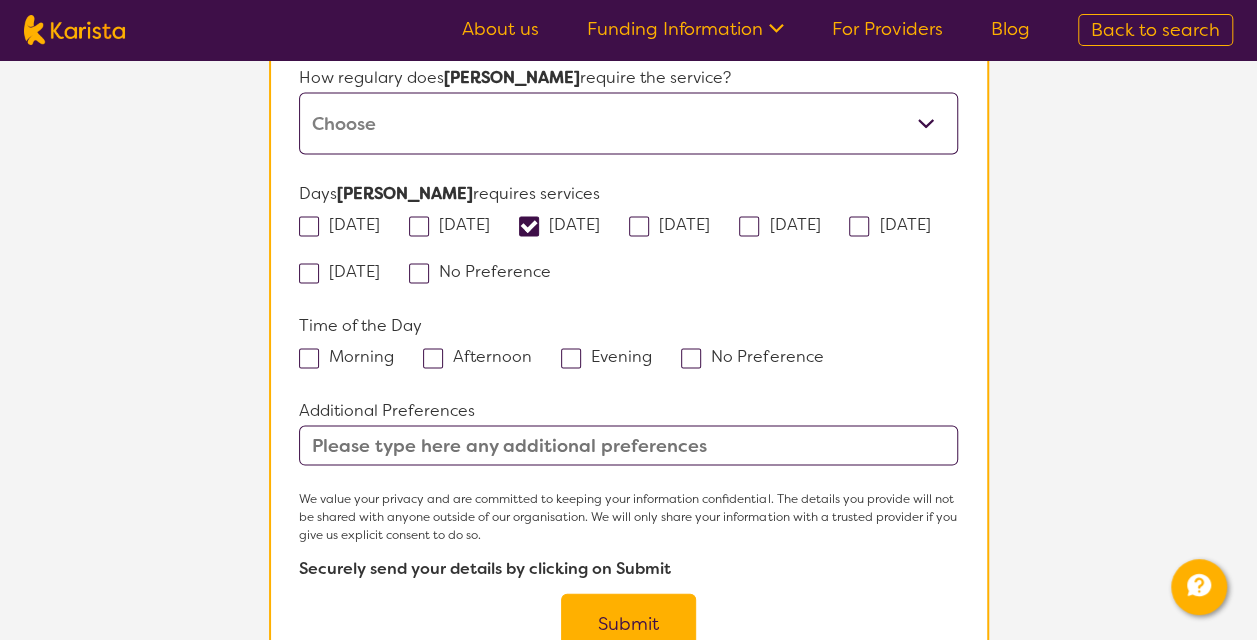 click at bounding box center (529, 226) 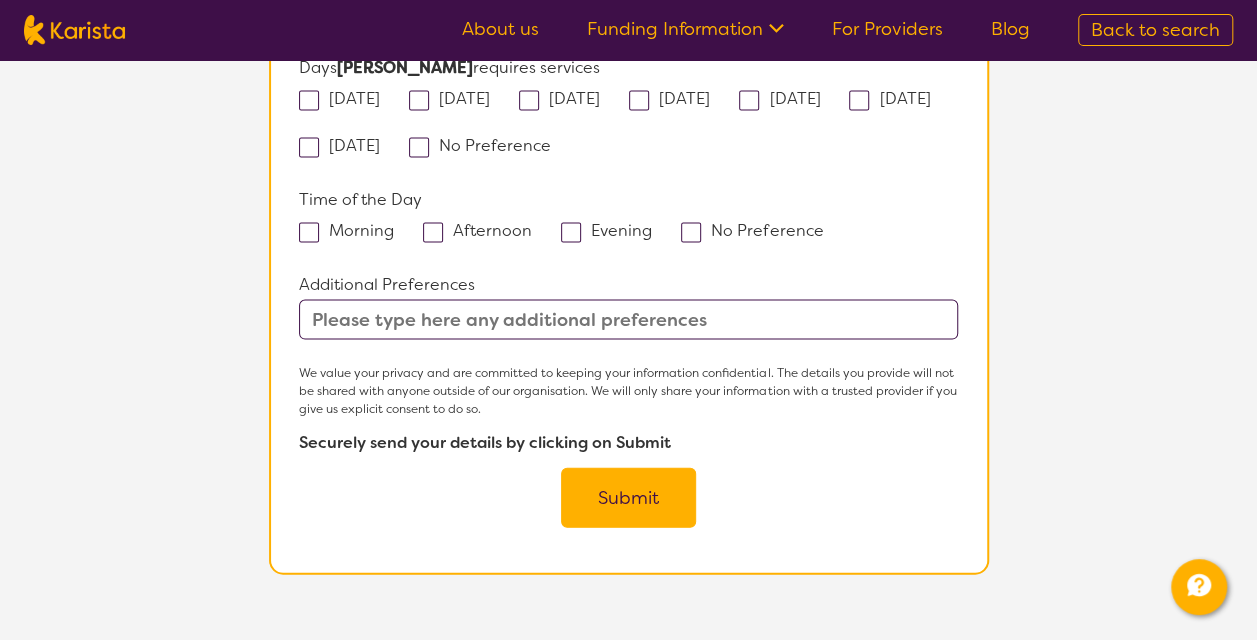 scroll, scrollTop: 1981, scrollLeft: 0, axis: vertical 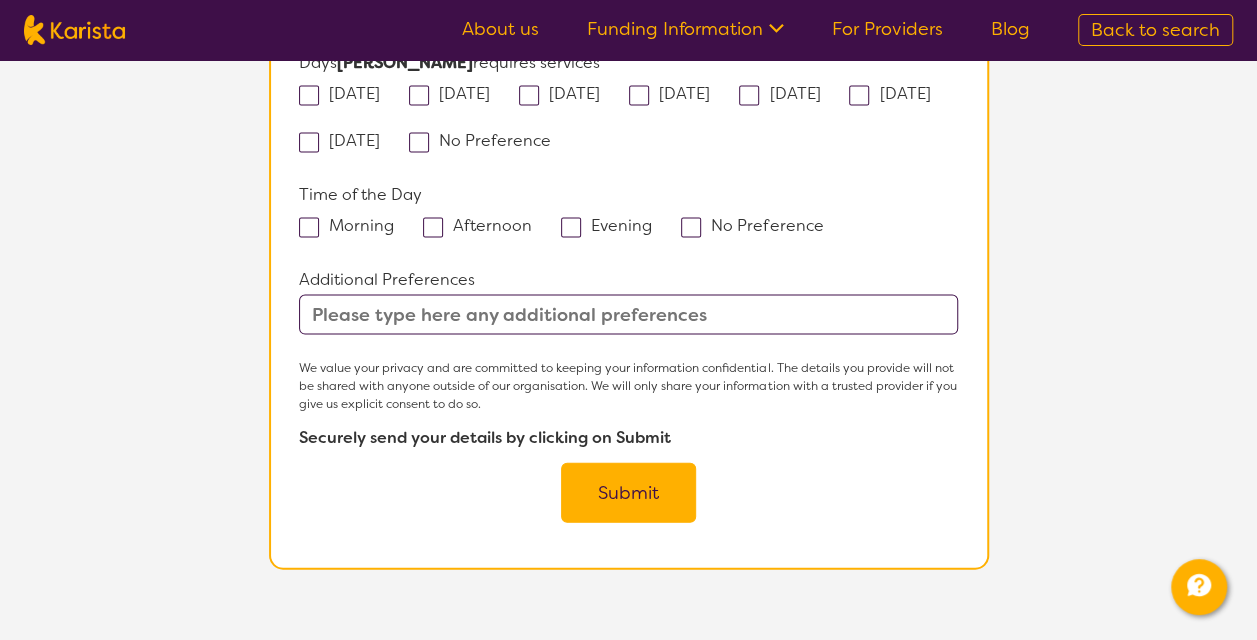 click on "Submit" at bounding box center (628, 493) 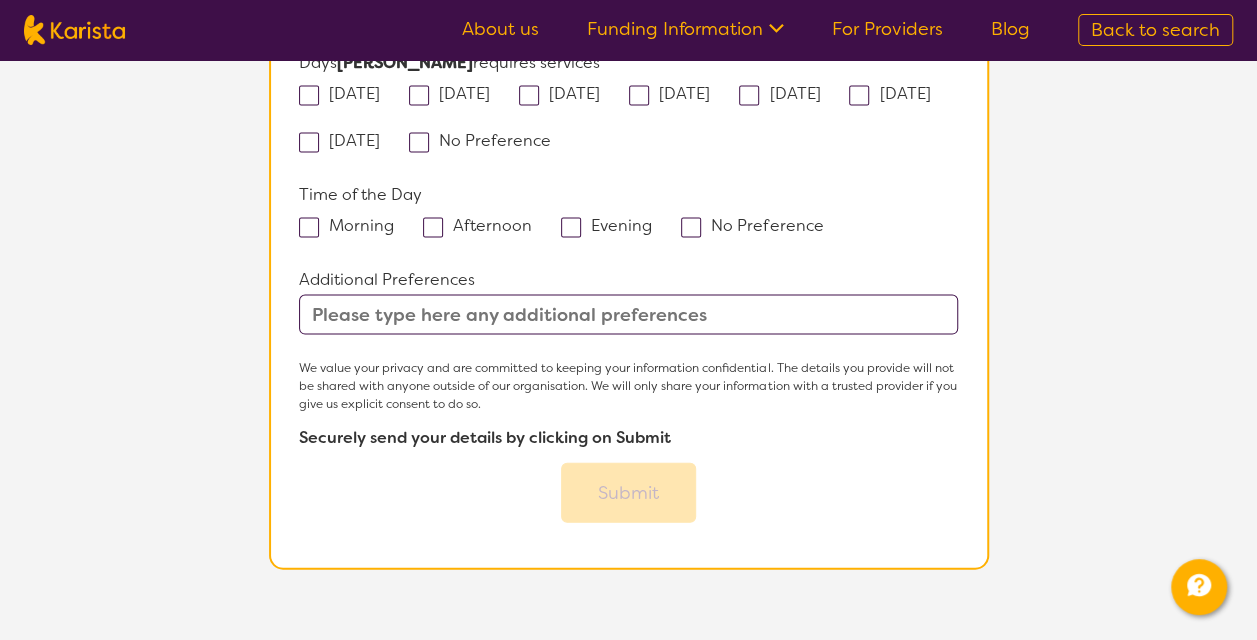 scroll, scrollTop: 0, scrollLeft: 0, axis: both 